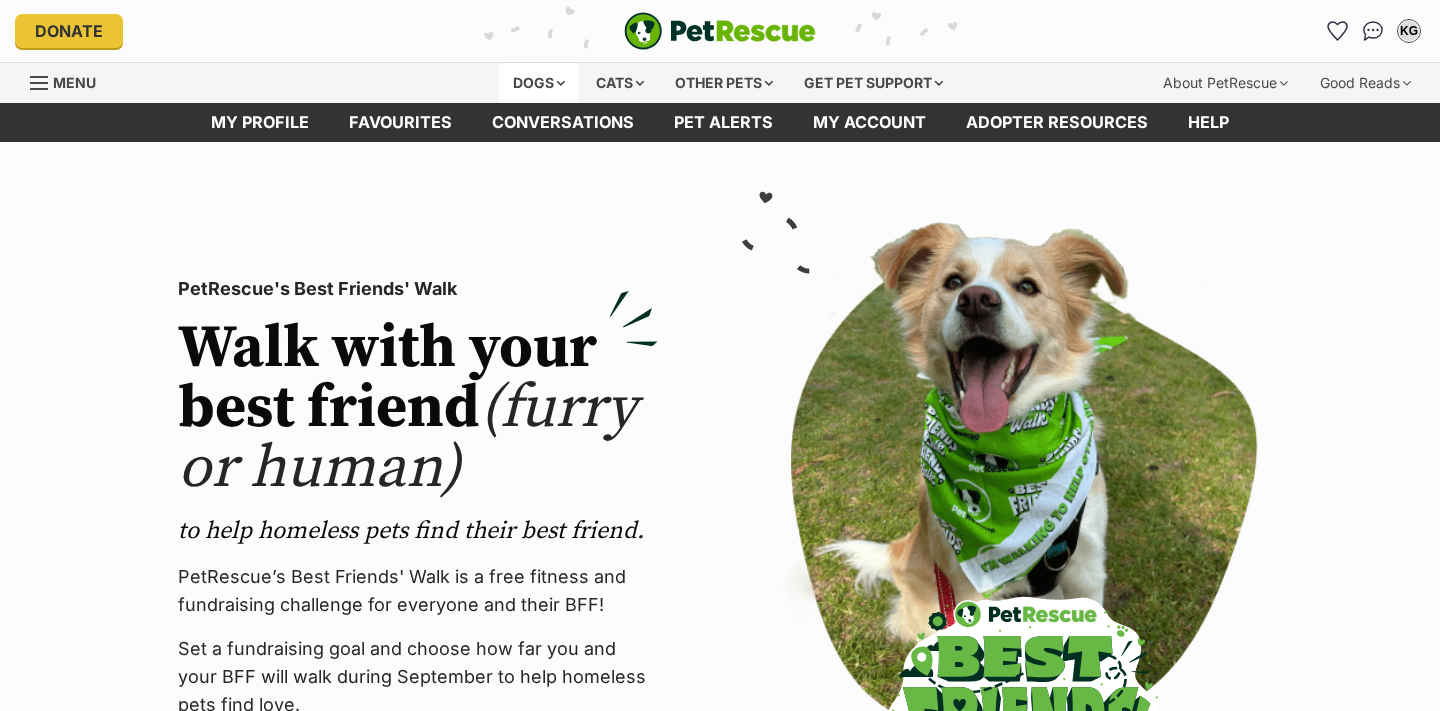 scroll, scrollTop: 0, scrollLeft: 0, axis: both 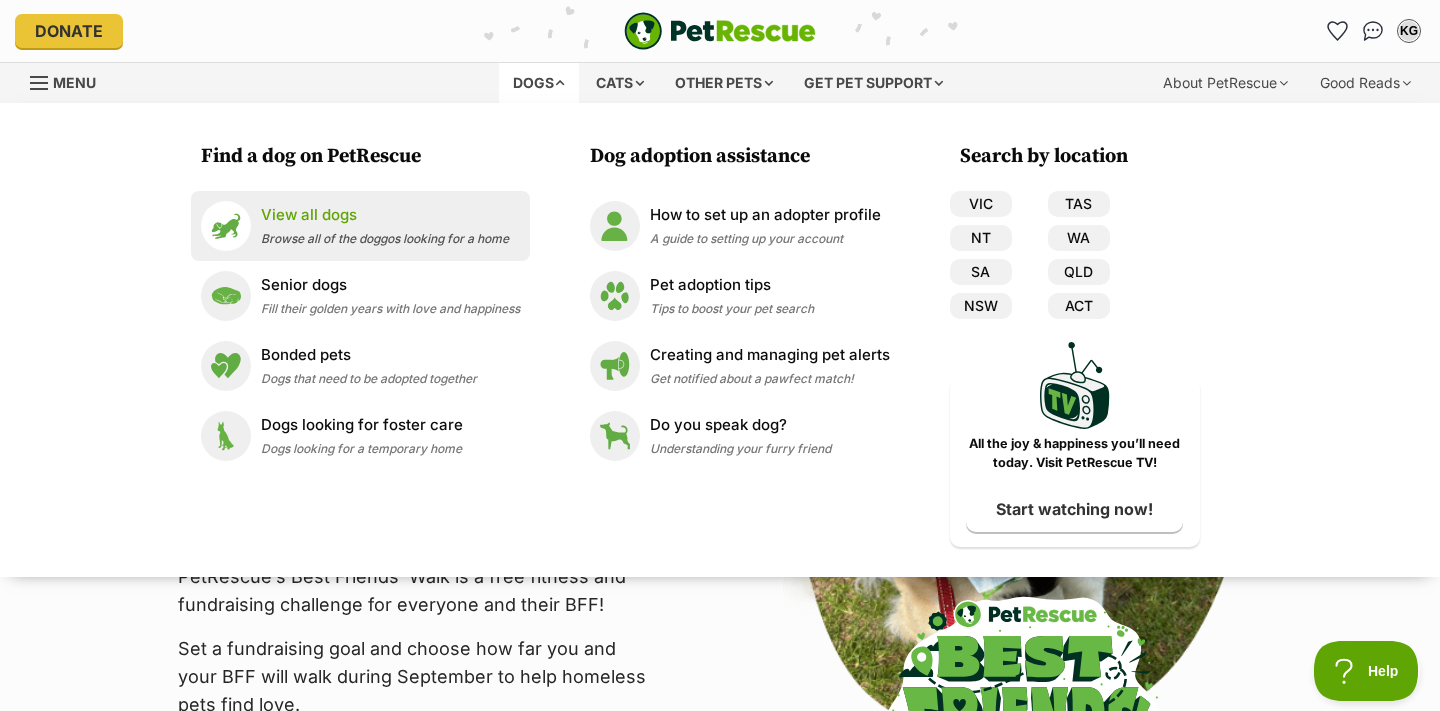 click on "View all dogs" at bounding box center (385, 215) 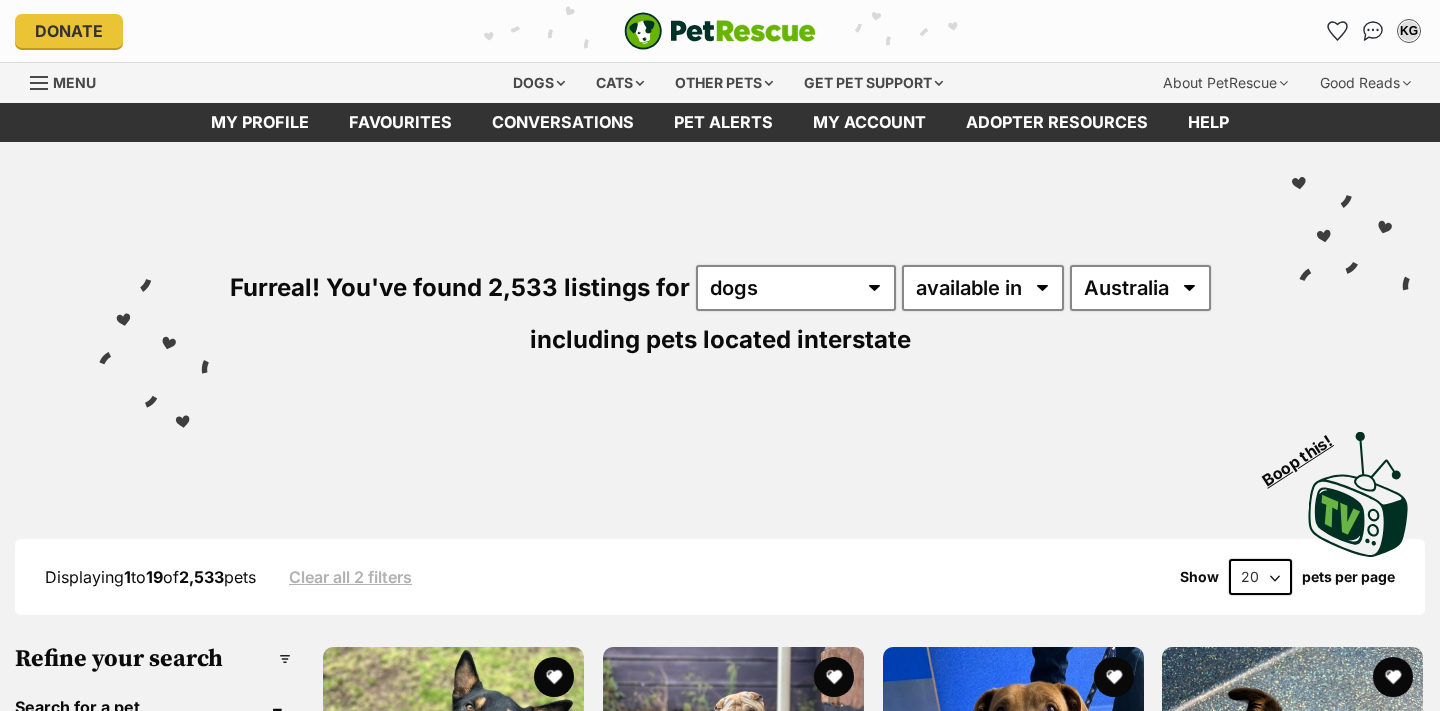 scroll, scrollTop: 0, scrollLeft: 0, axis: both 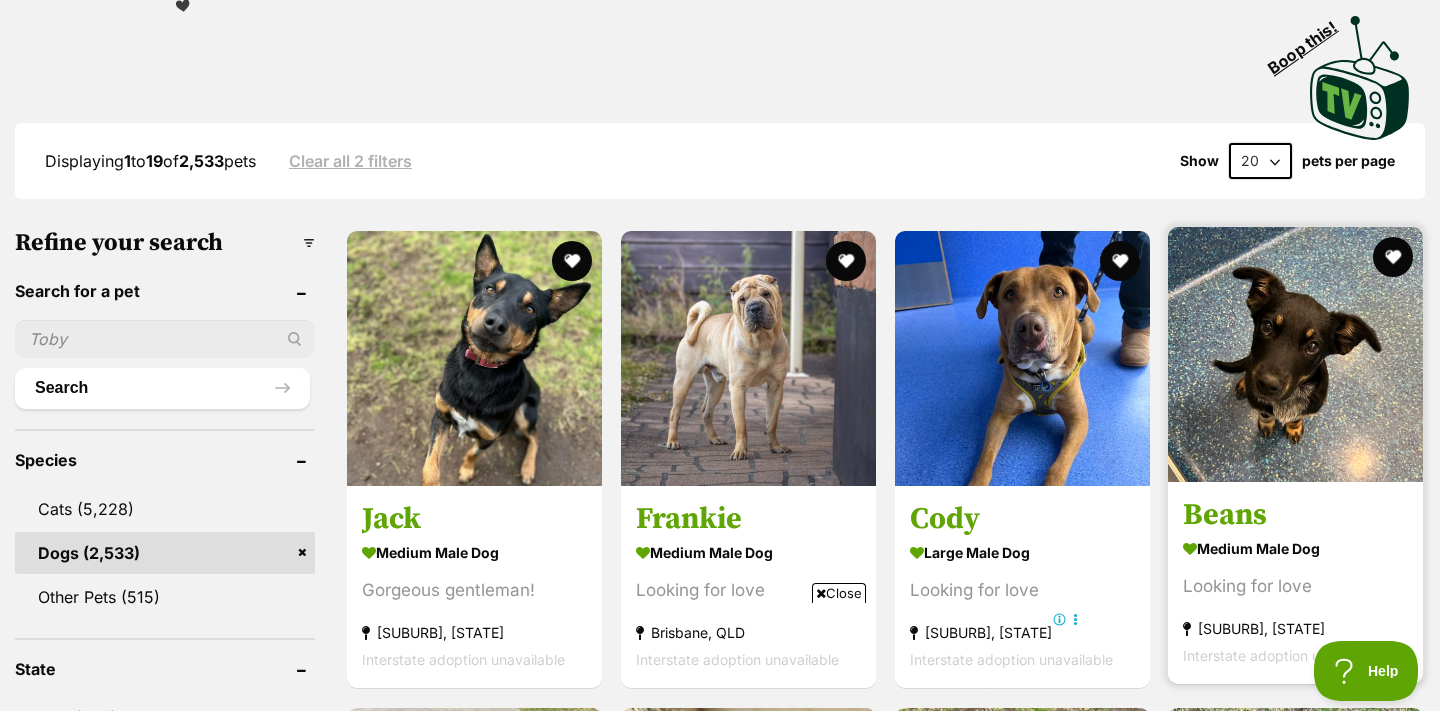 click at bounding box center (1295, 354) 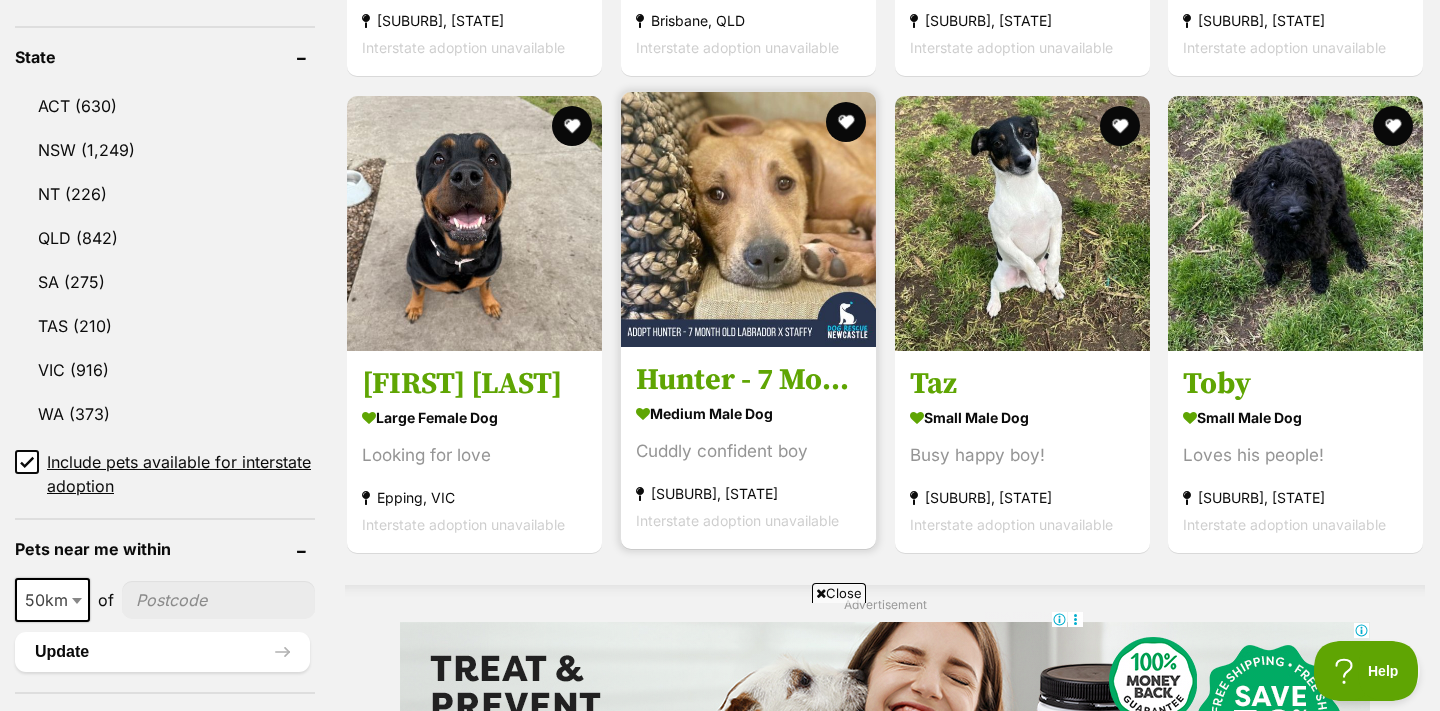 scroll, scrollTop: 1034, scrollLeft: 0, axis: vertical 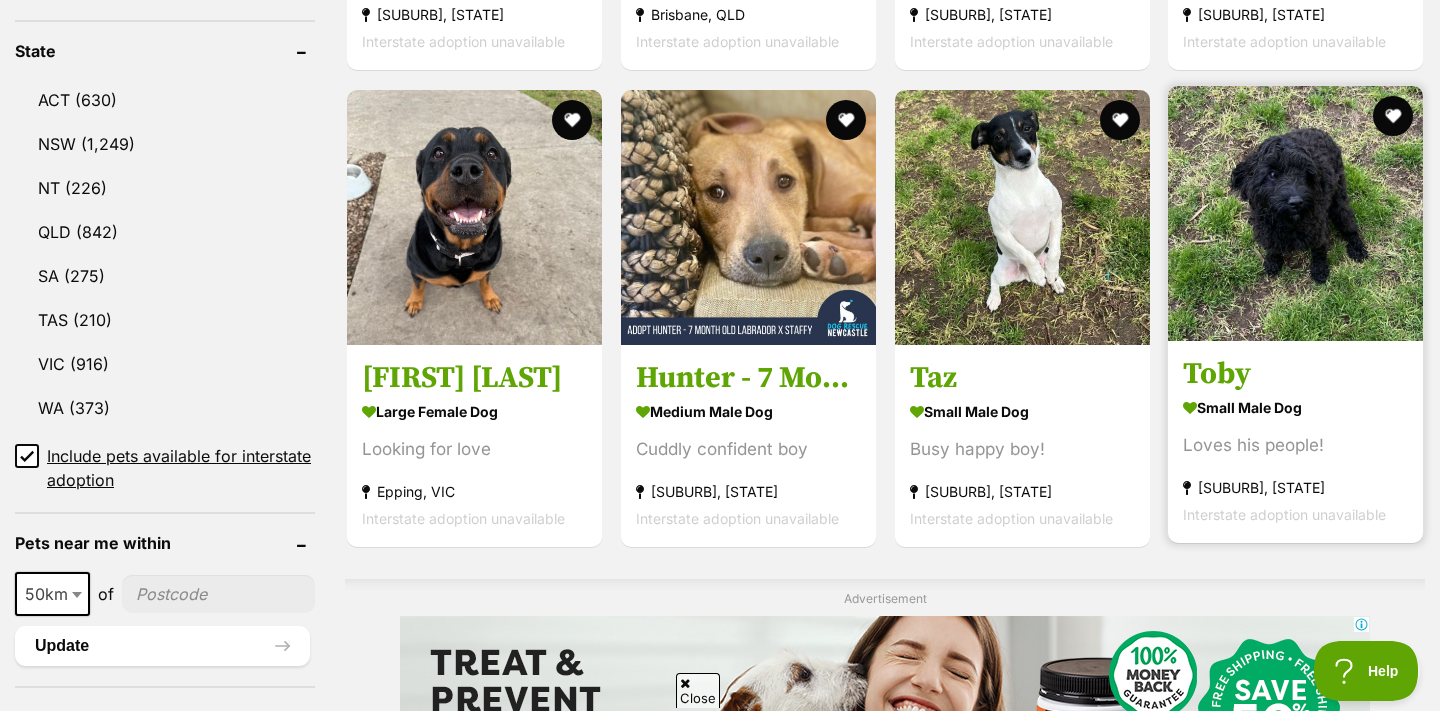 click at bounding box center (1295, 213) 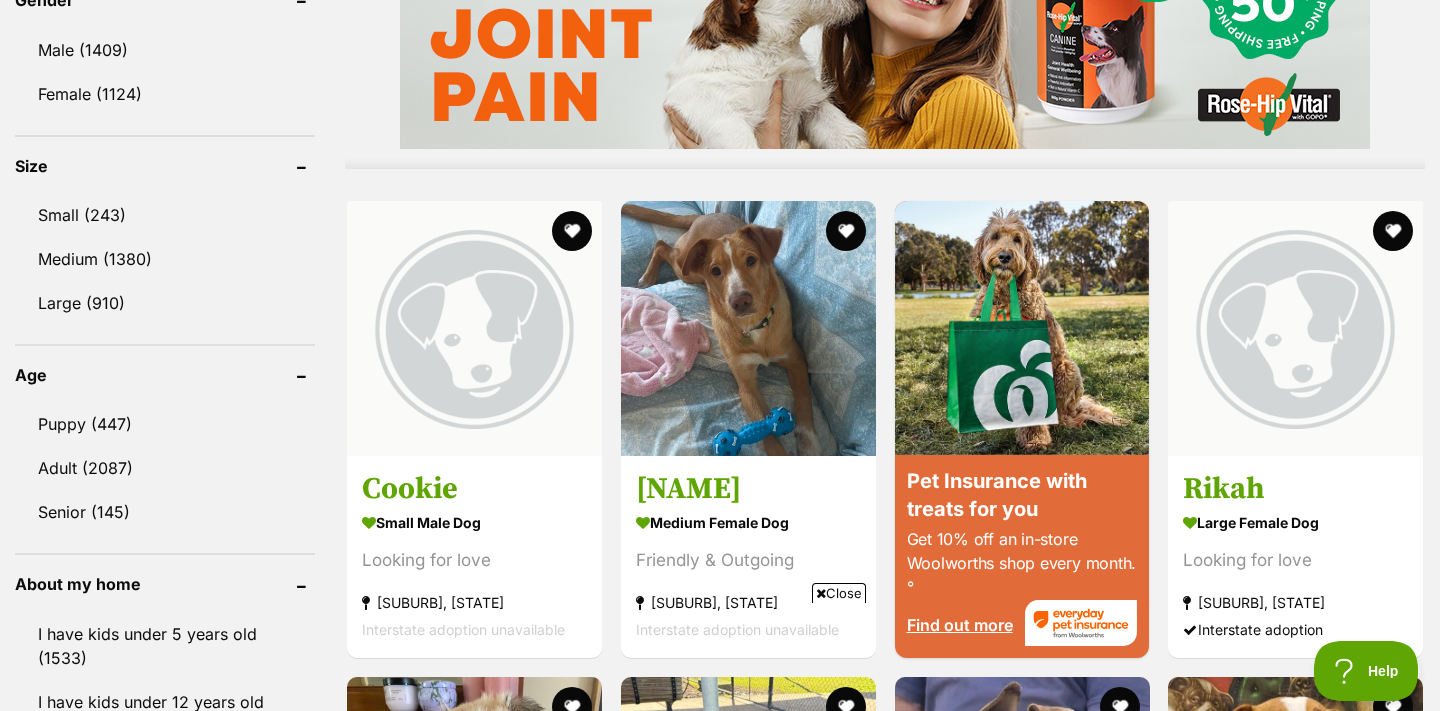 scroll, scrollTop: 1755, scrollLeft: 0, axis: vertical 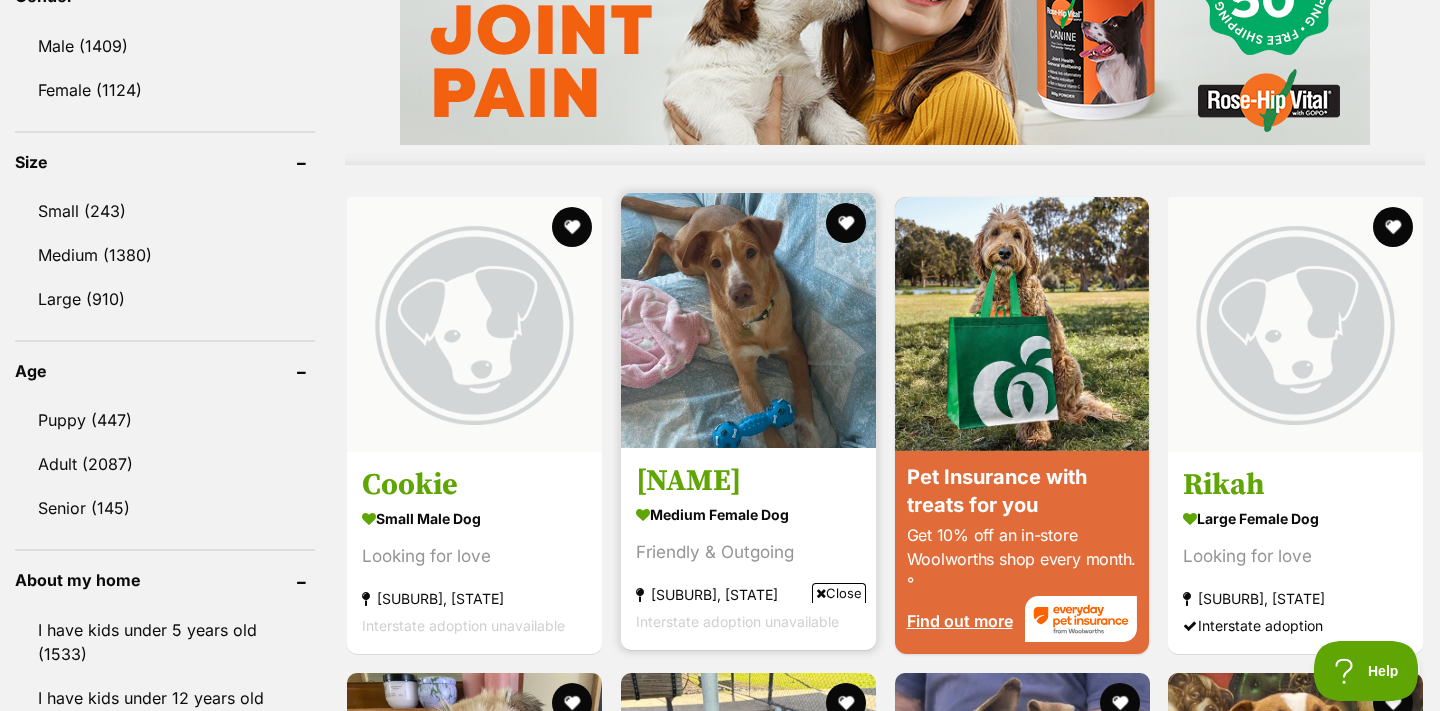 click at bounding box center [748, 320] 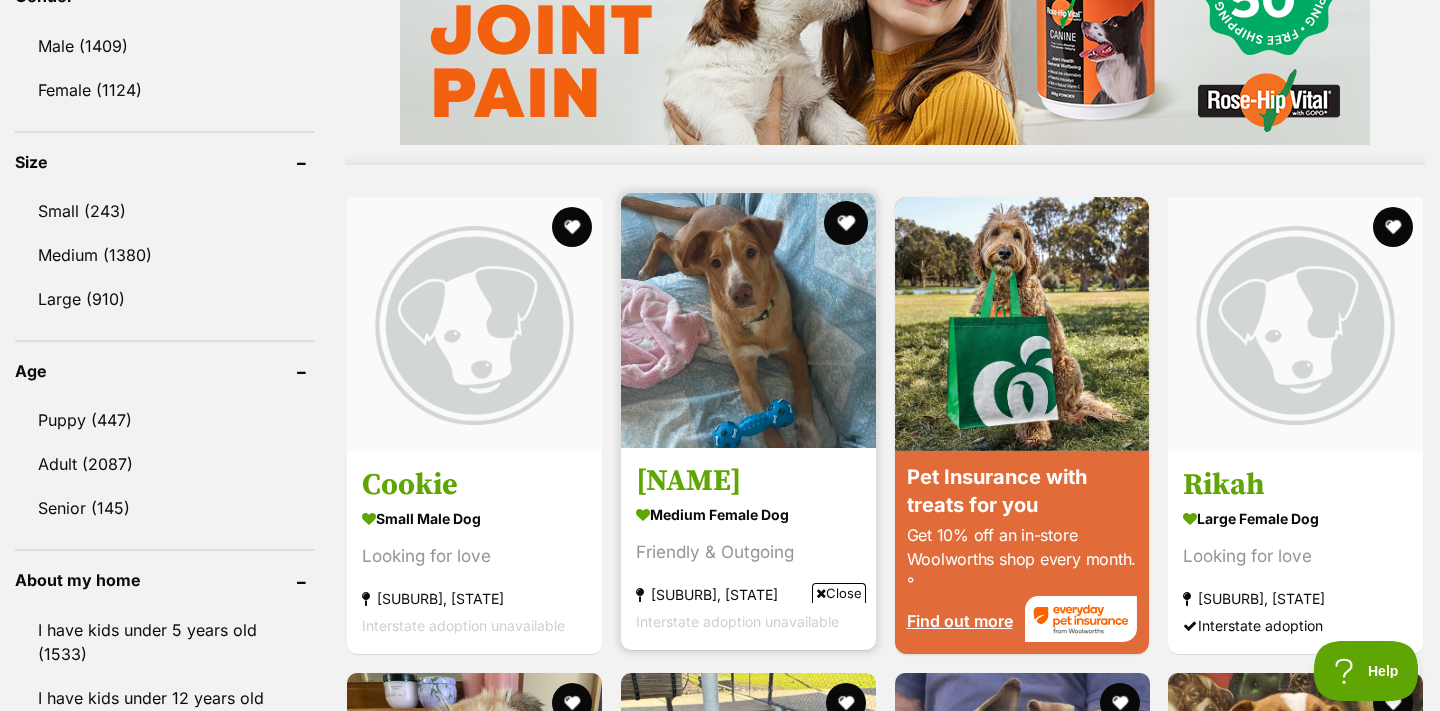 click at bounding box center [846, 223] 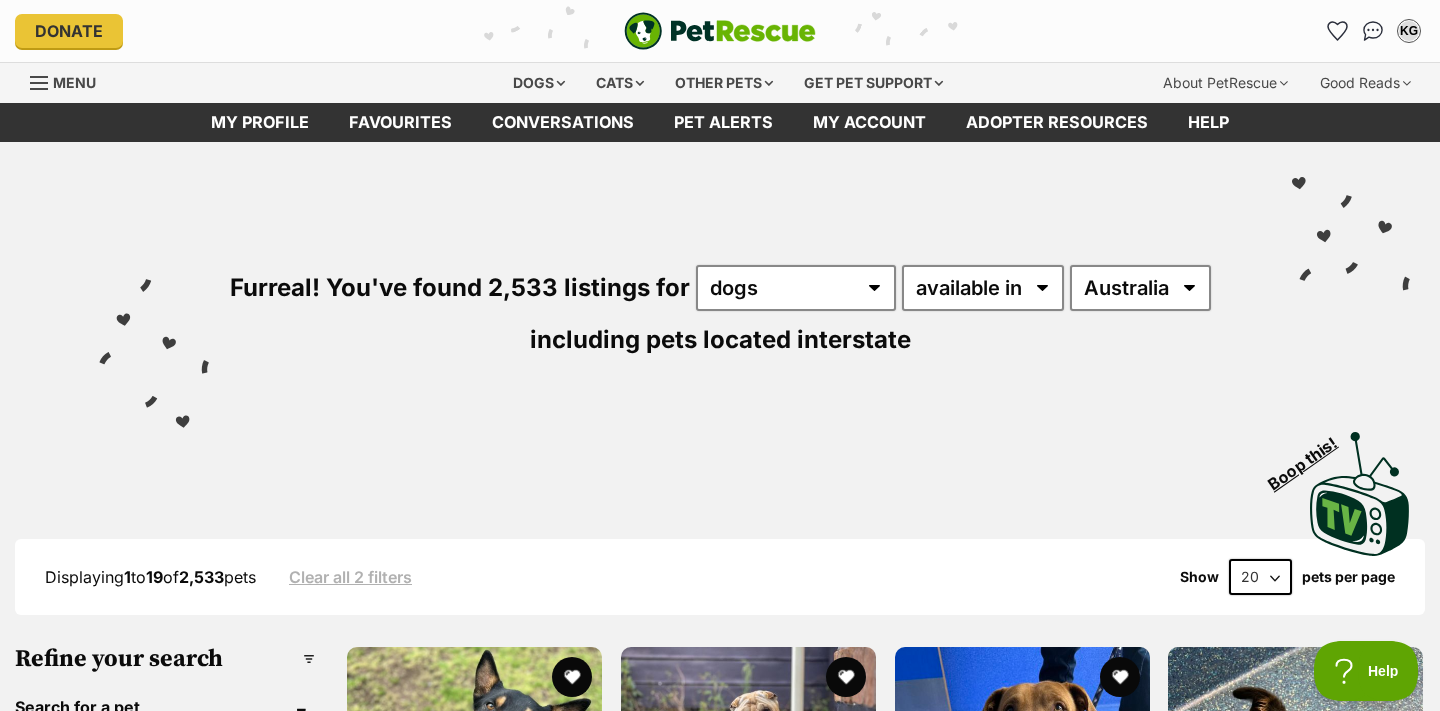 scroll, scrollTop: 0, scrollLeft: 0, axis: both 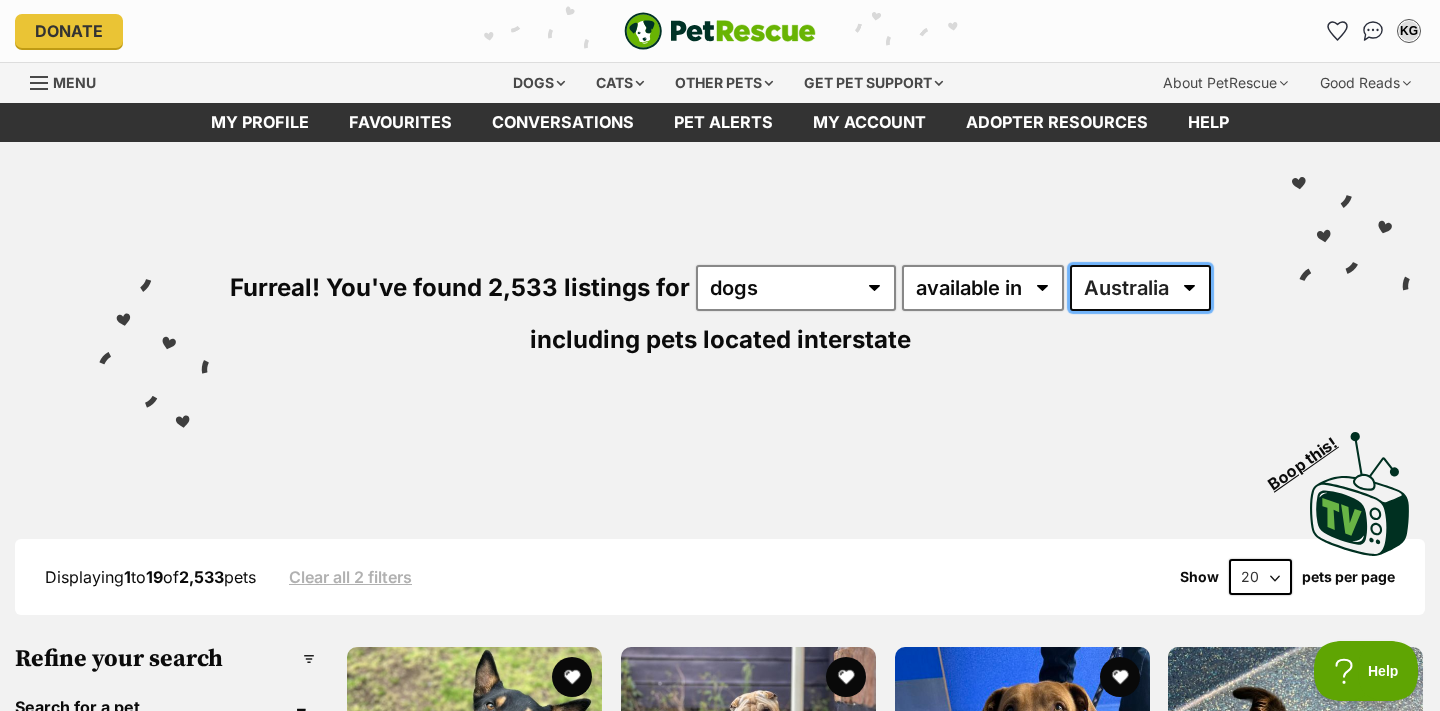 select on "VIC" 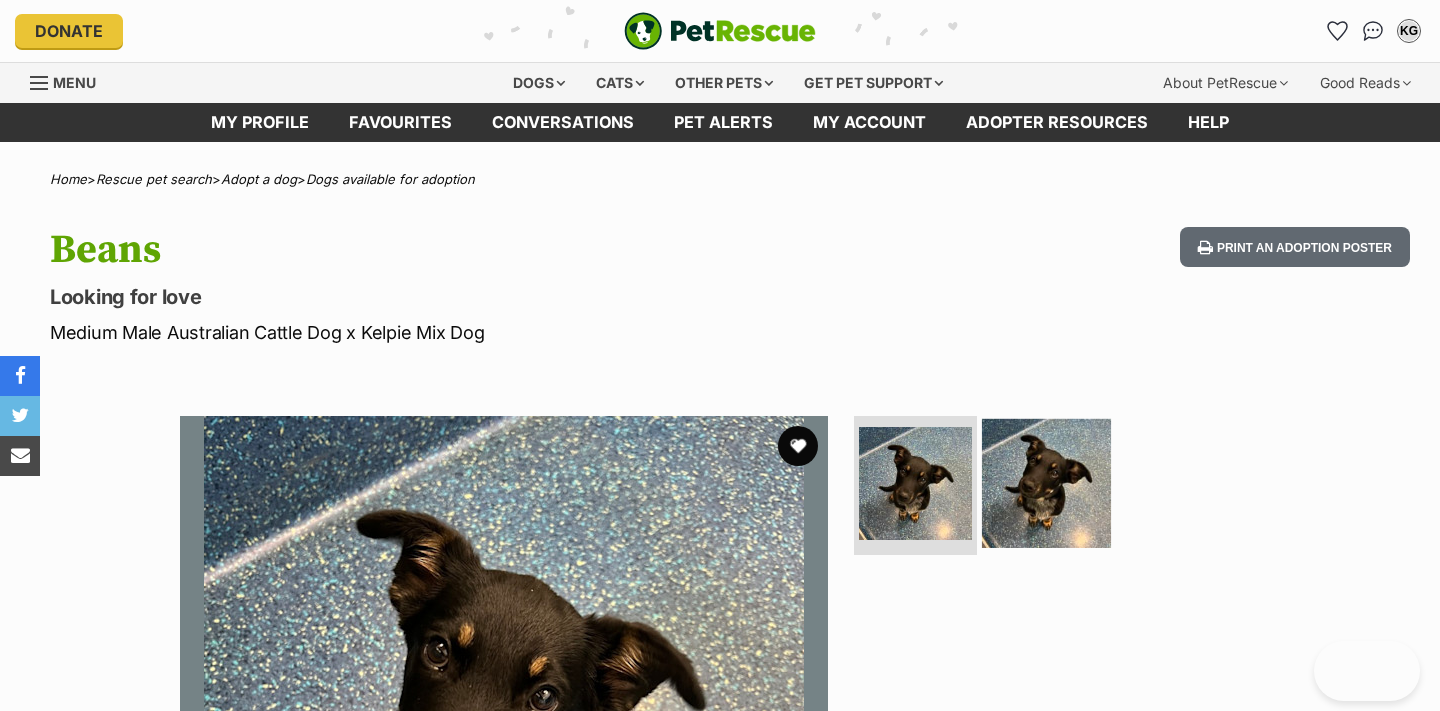 scroll, scrollTop: 90, scrollLeft: 0, axis: vertical 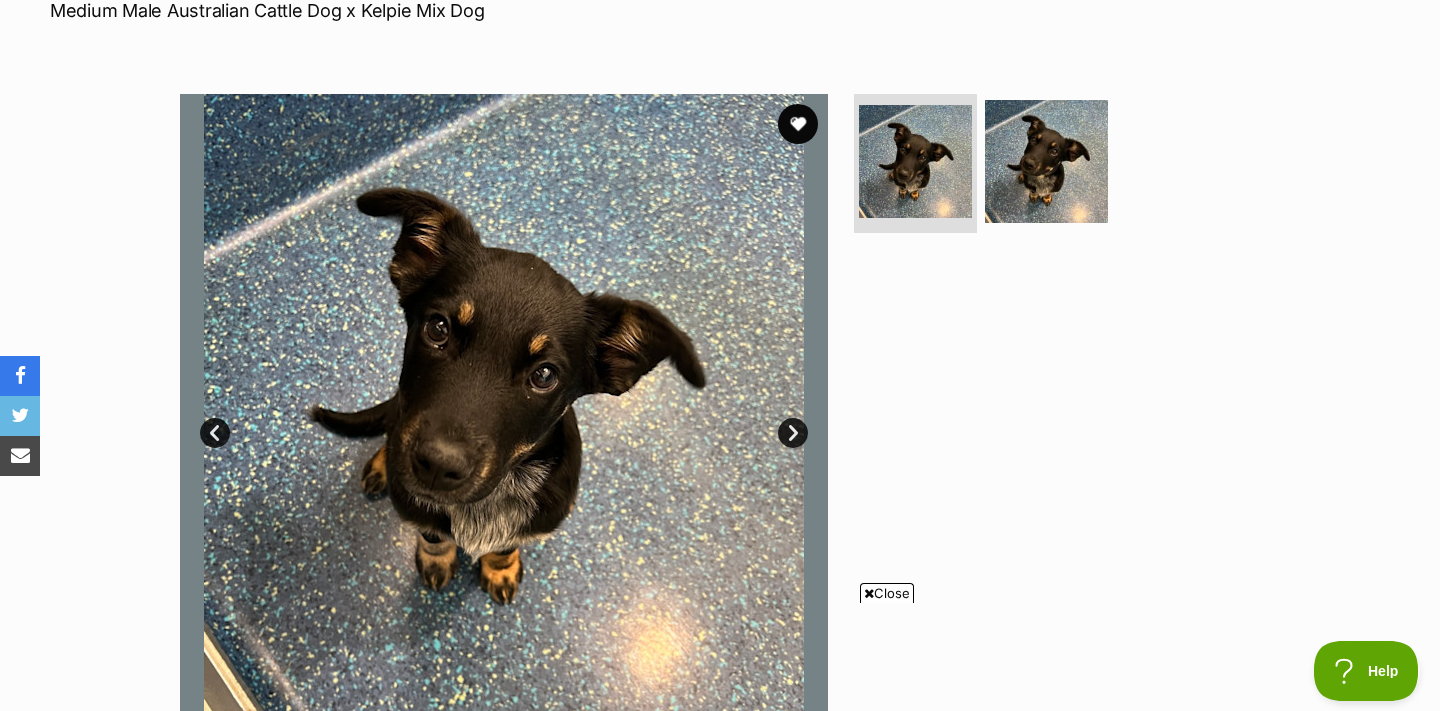 click on "Next" at bounding box center [793, 433] 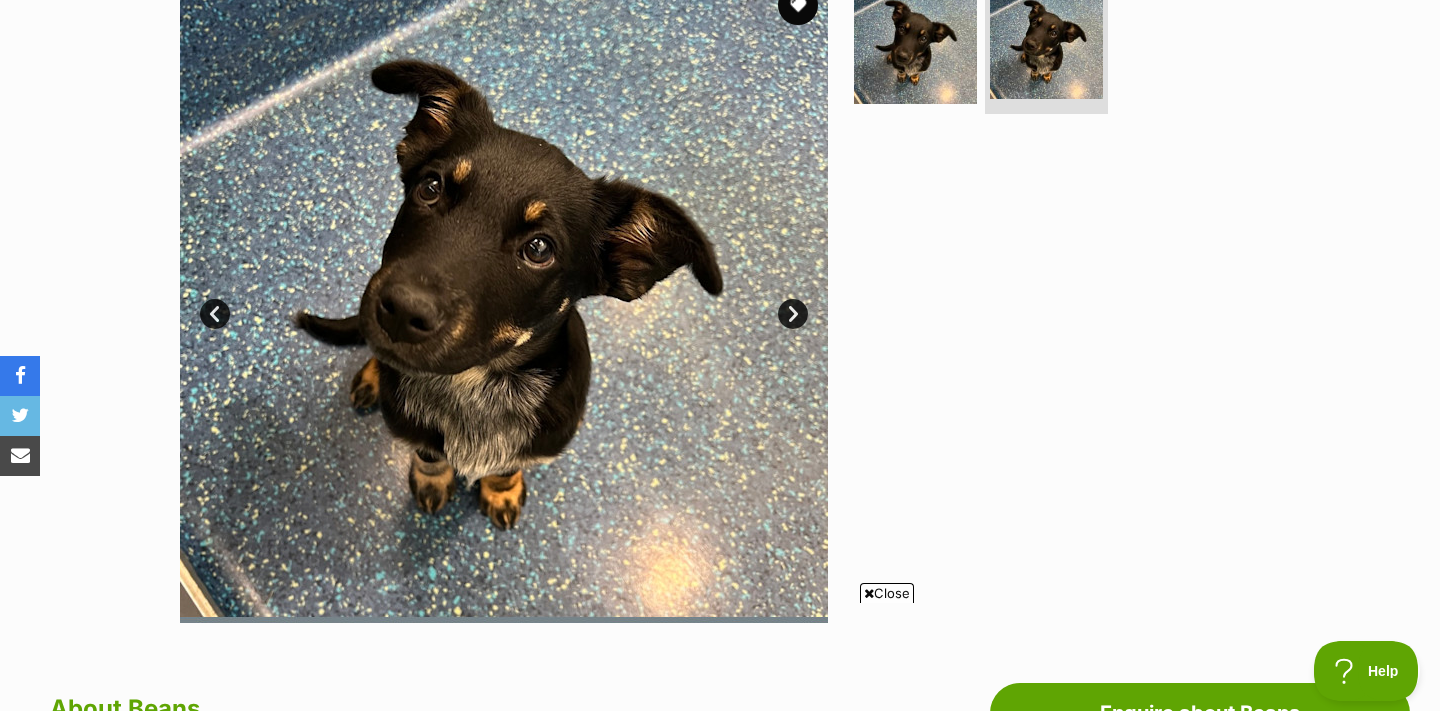 scroll, scrollTop: 445, scrollLeft: 0, axis: vertical 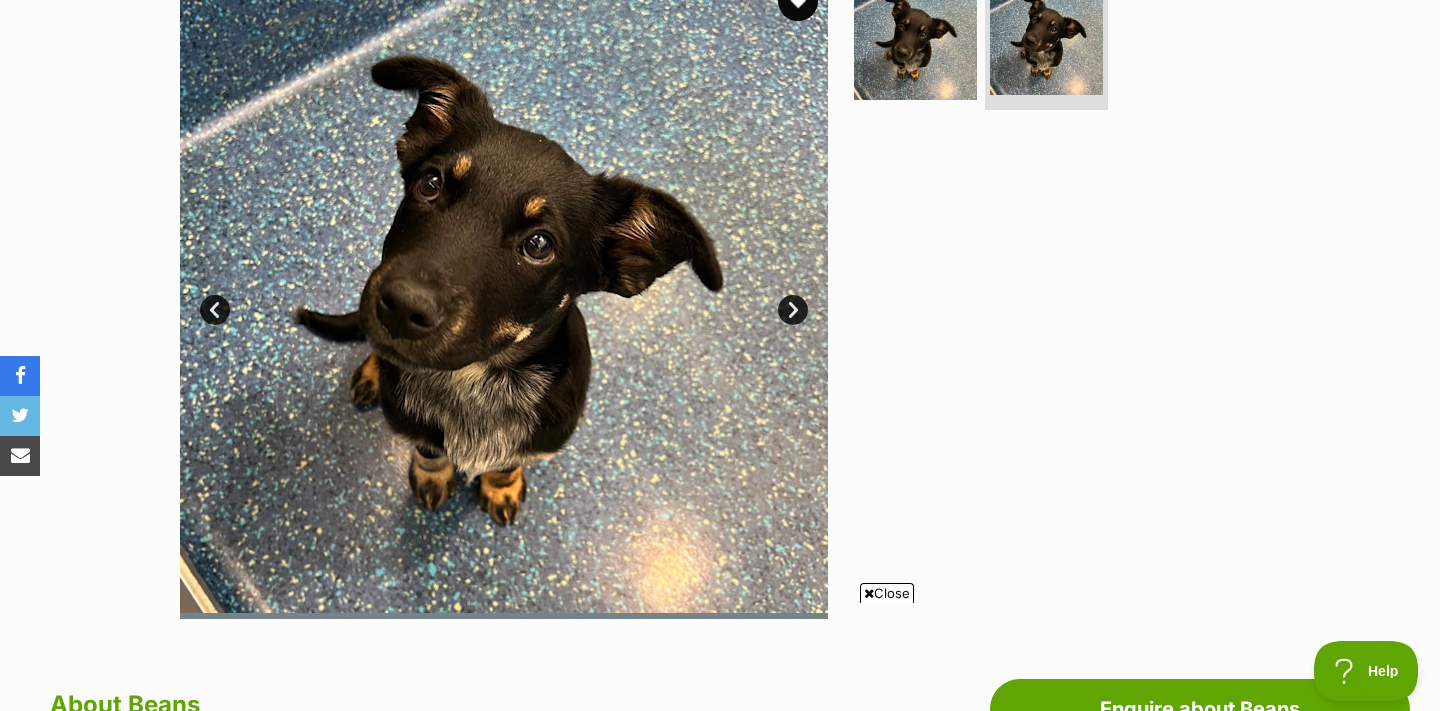 click on "Next" at bounding box center [793, 310] 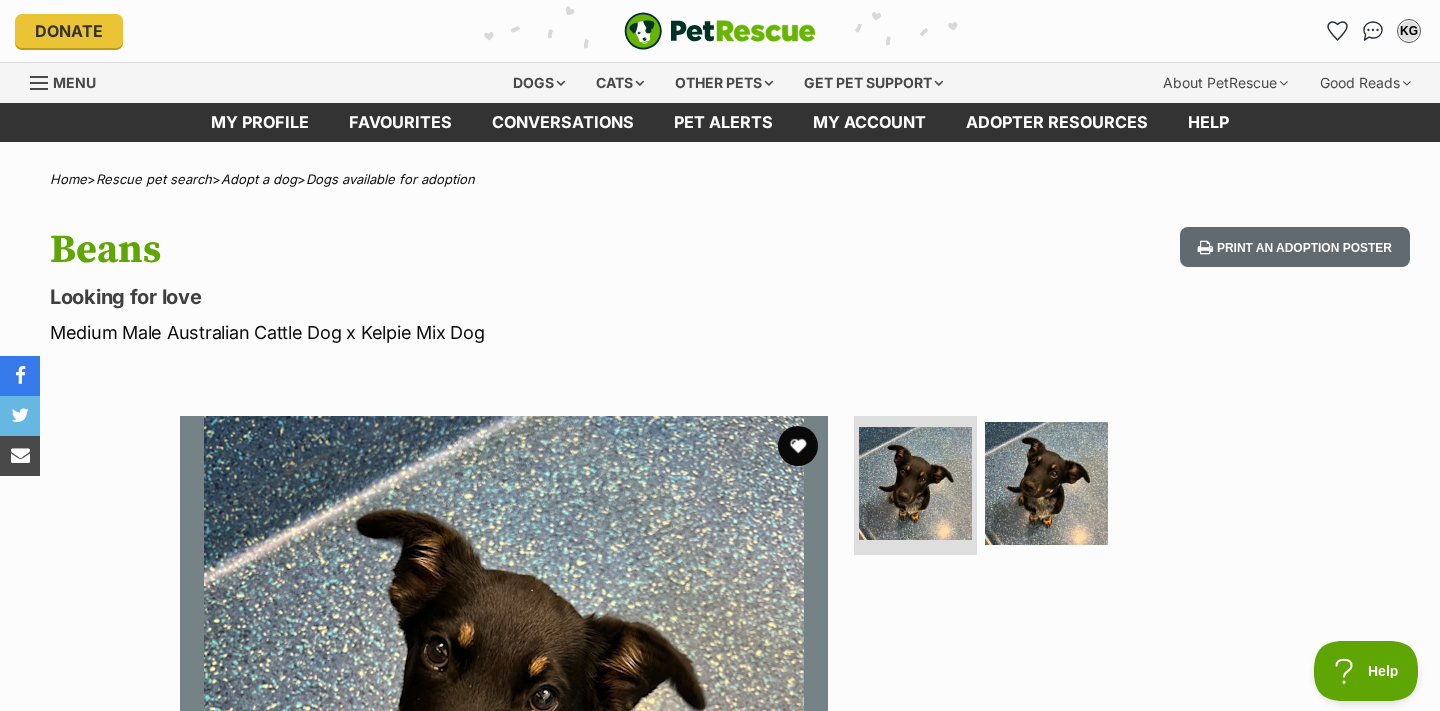 scroll, scrollTop: 0, scrollLeft: 0, axis: both 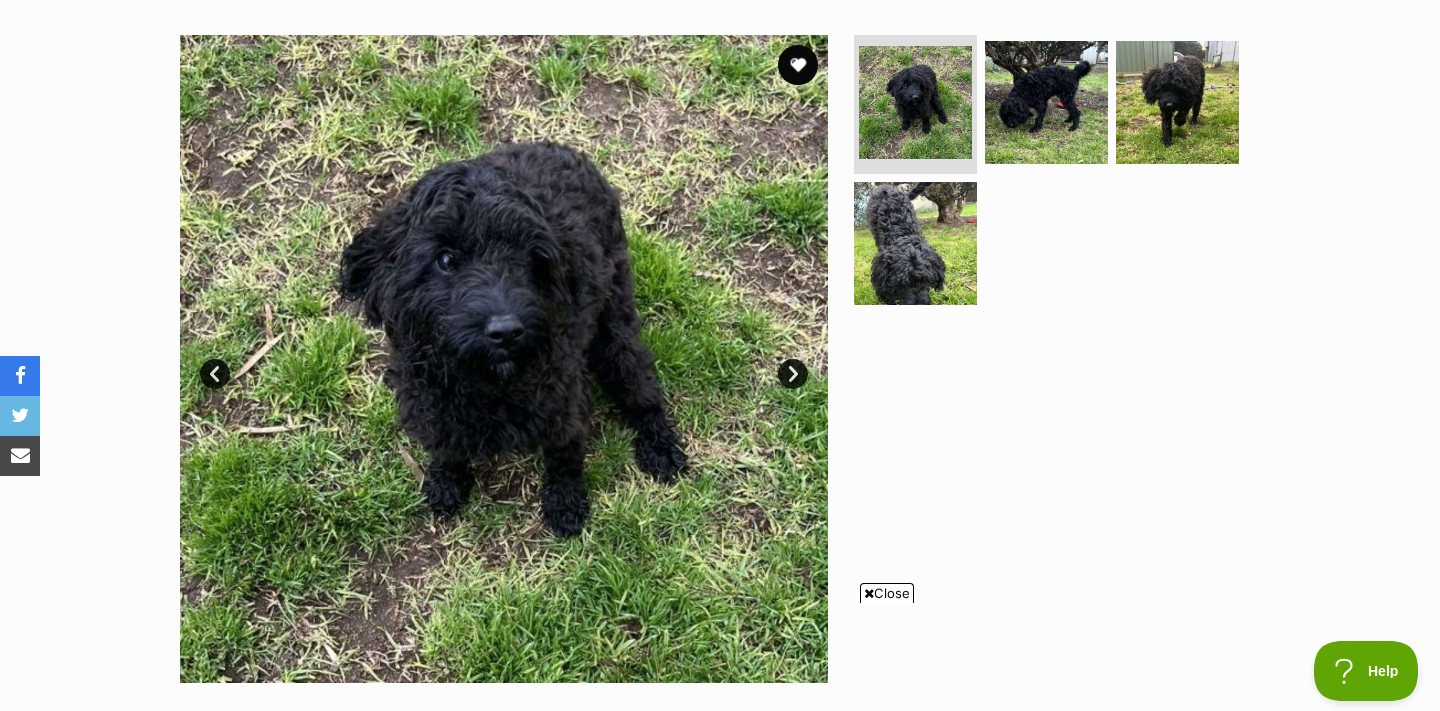 click on "Next" at bounding box center [793, 374] 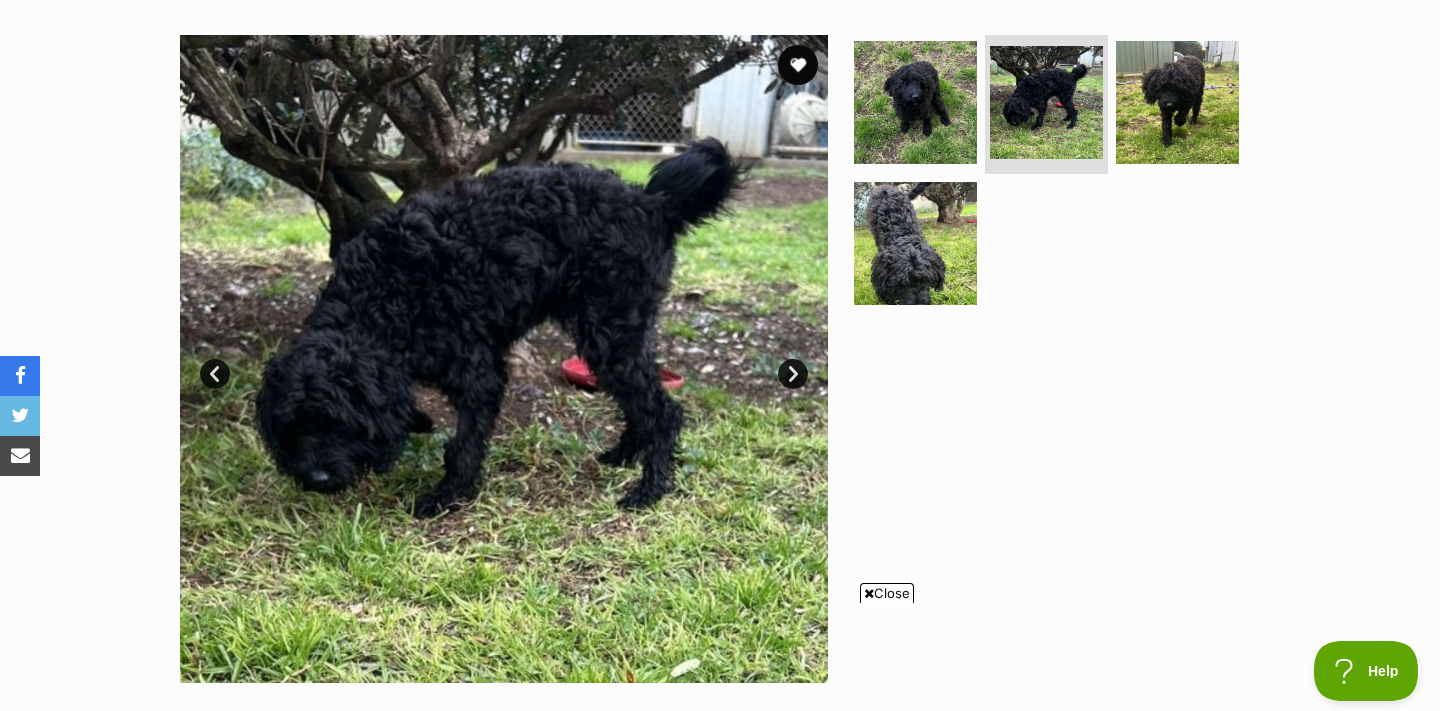 click on "Next" at bounding box center [793, 374] 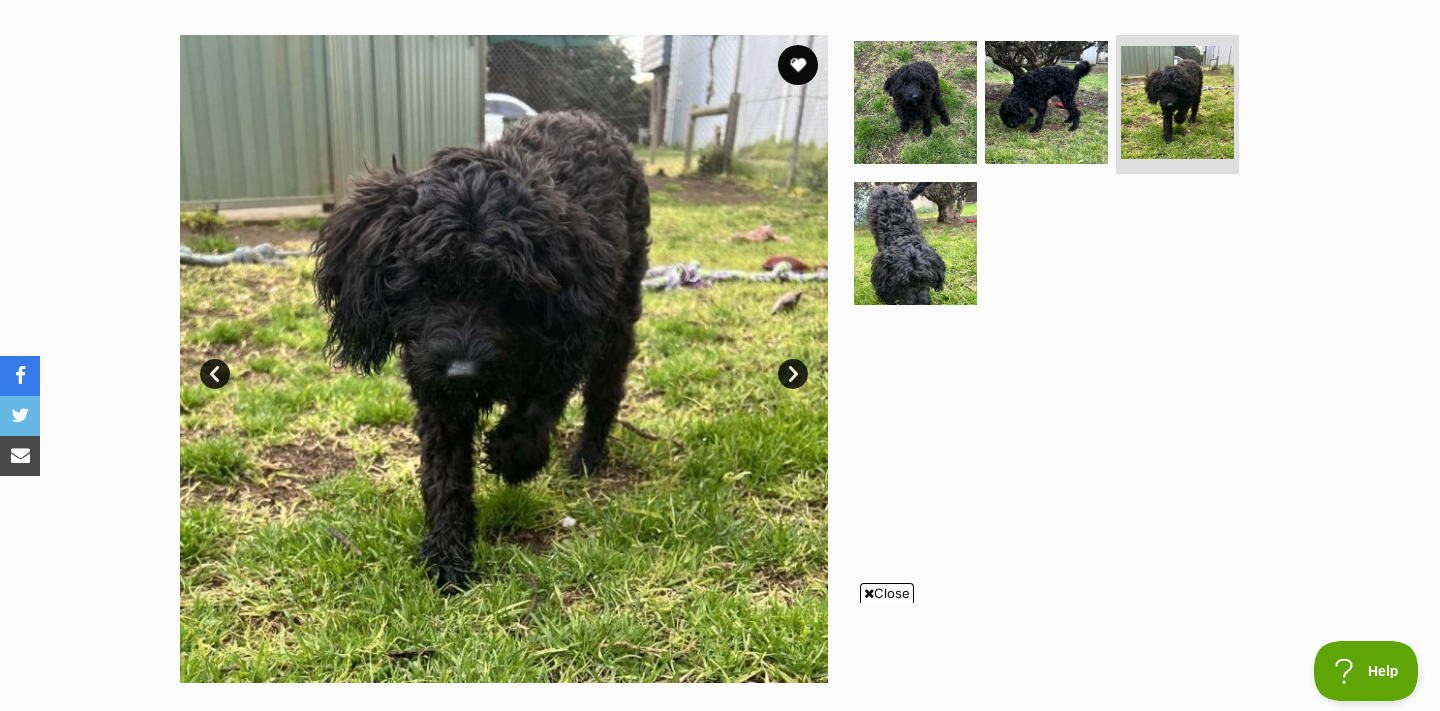 click on "Next" at bounding box center (793, 374) 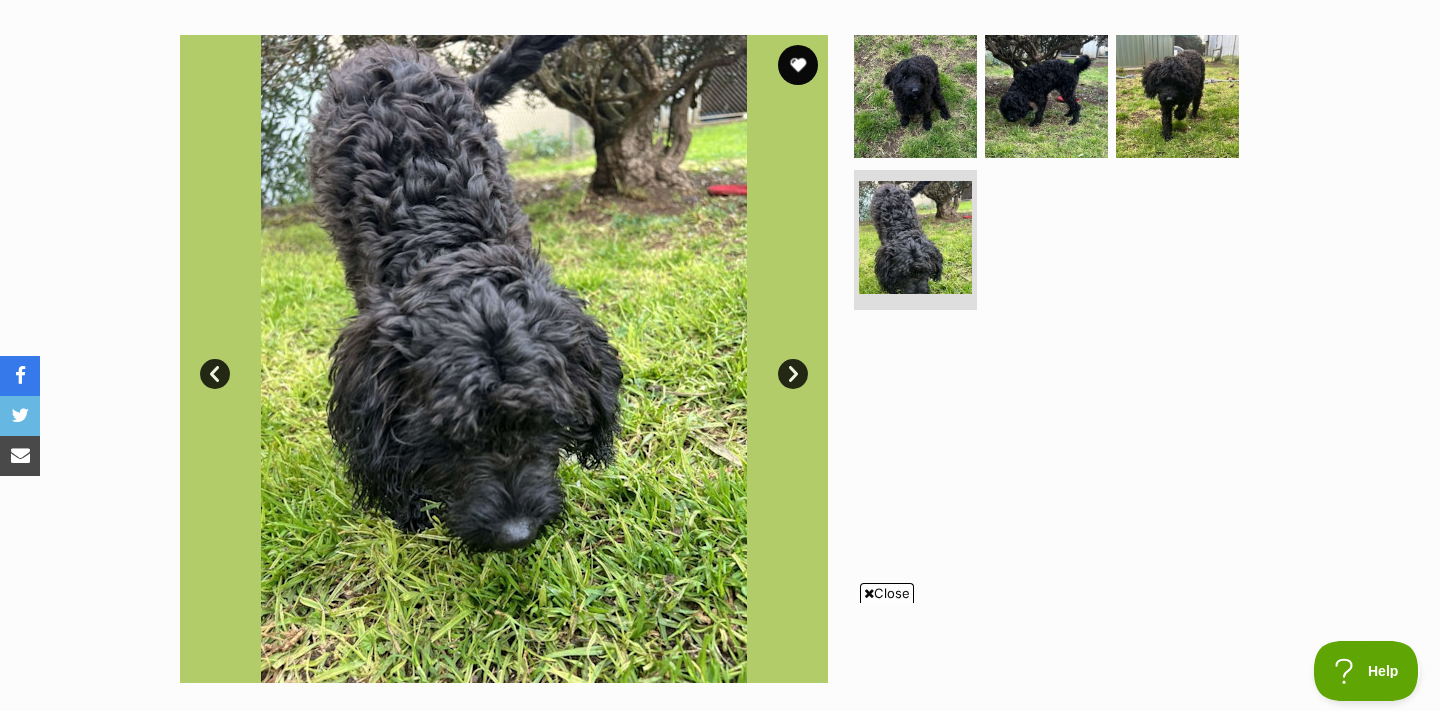 click on "Next" at bounding box center (793, 374) 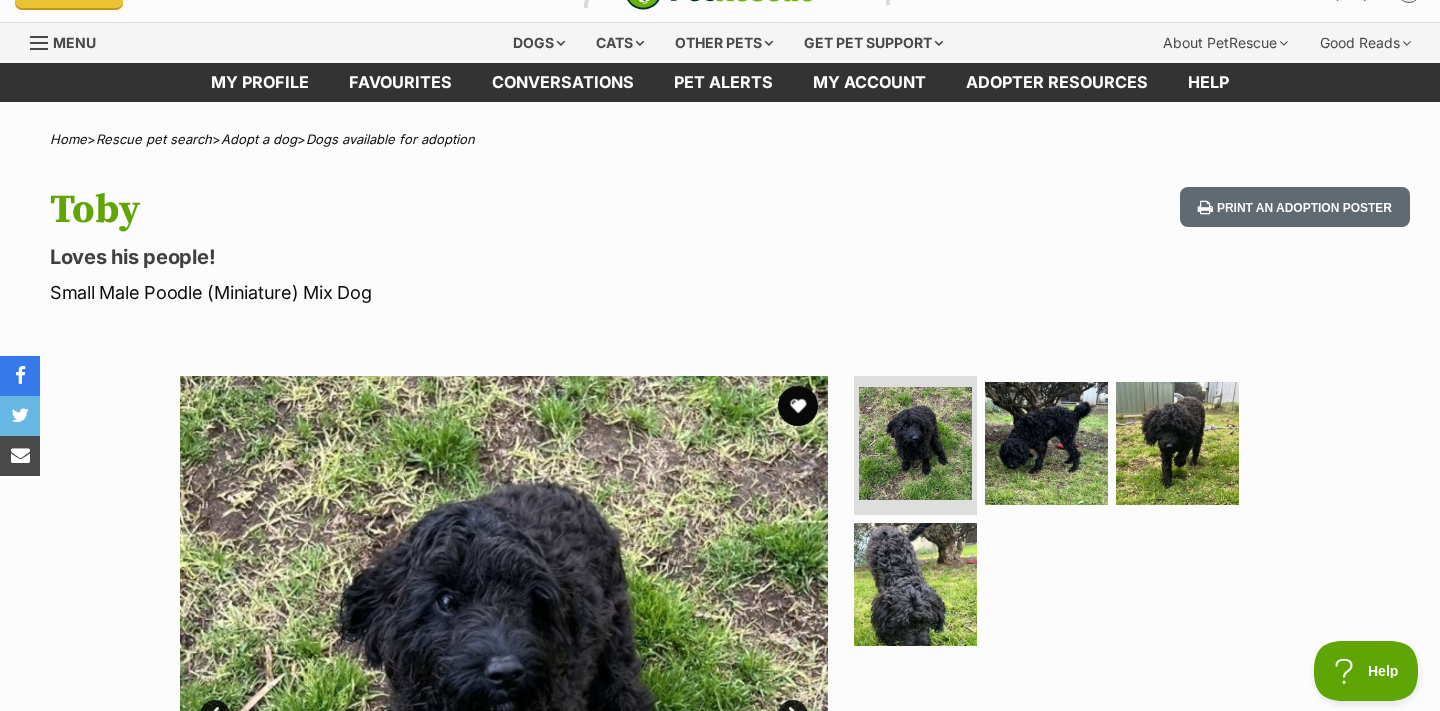 scroll, scrollTop: 40, scrollLeft: 0, axis: vertical 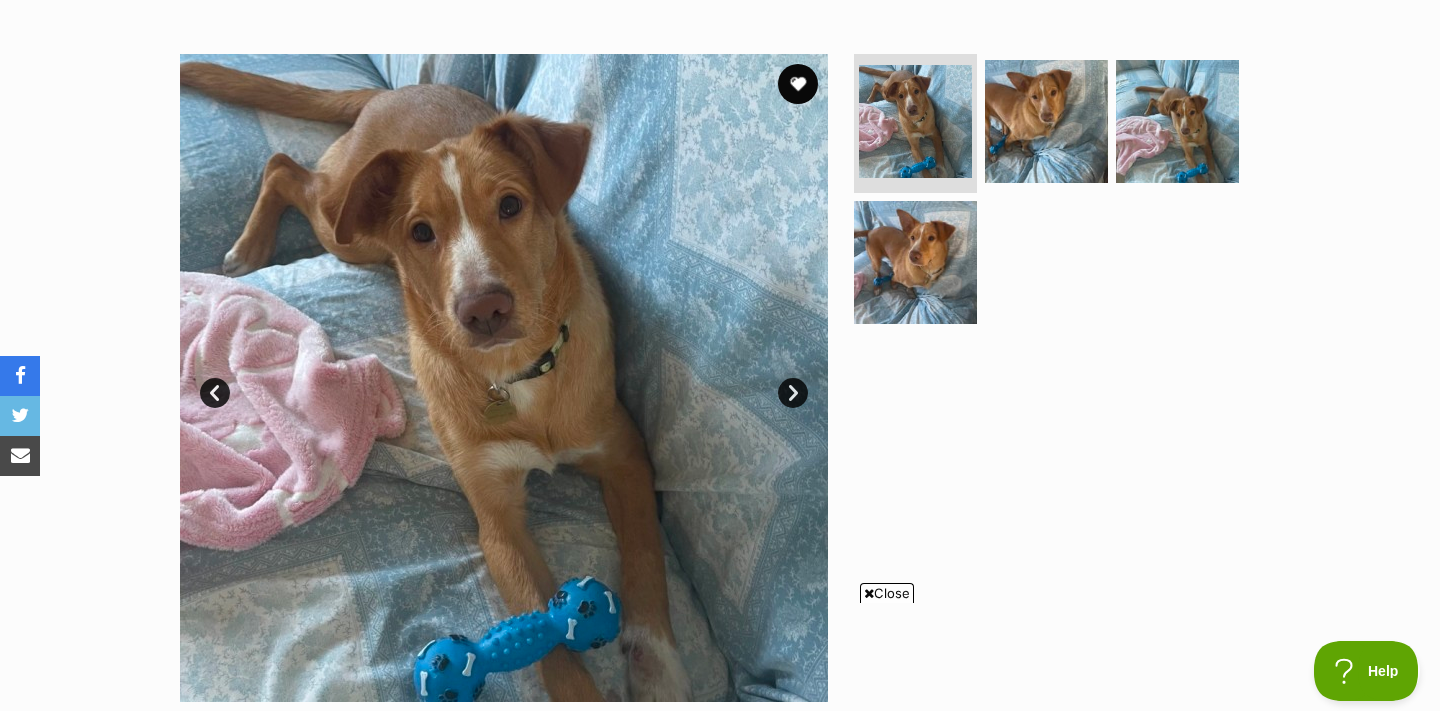 click on "Next" at bounding box center (793, 393) 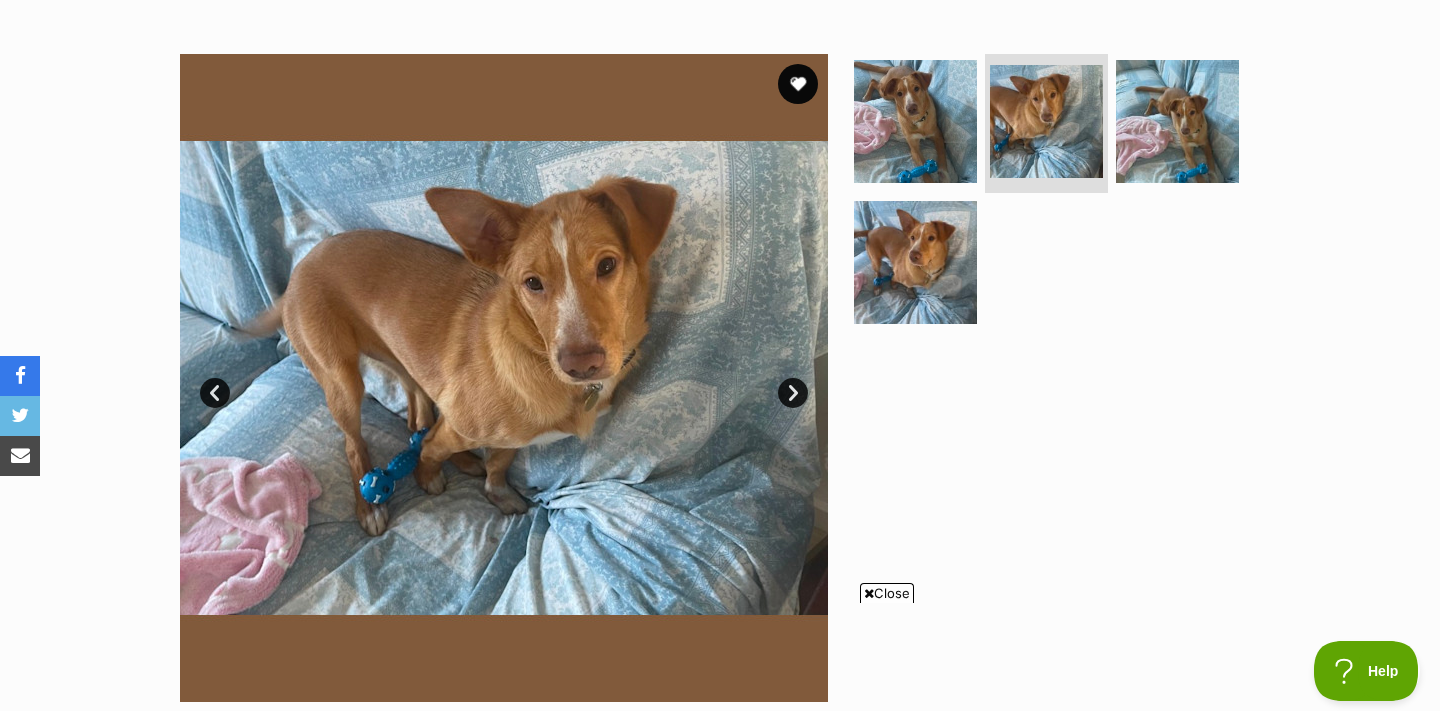 click on "Next" at bounding box center (793, 393) 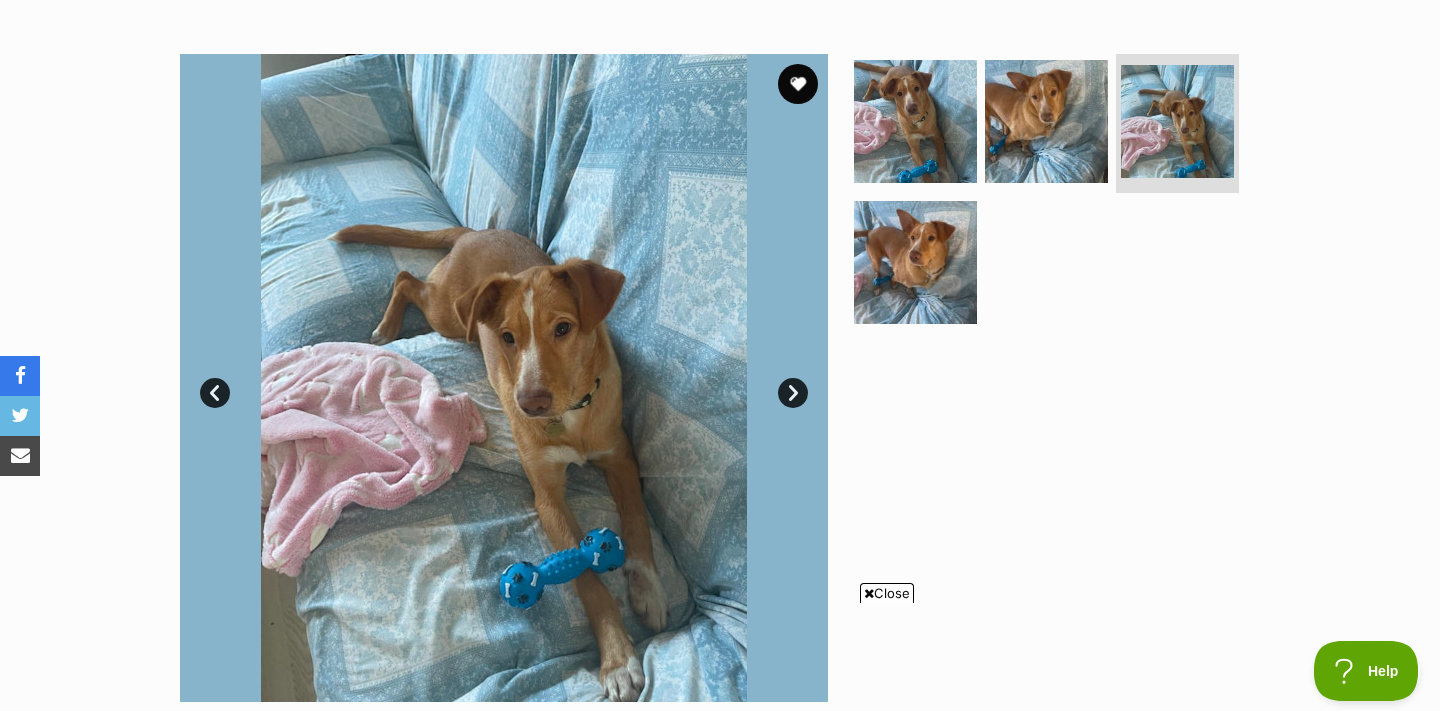 click on "Next" at bounding box center [793, 393] 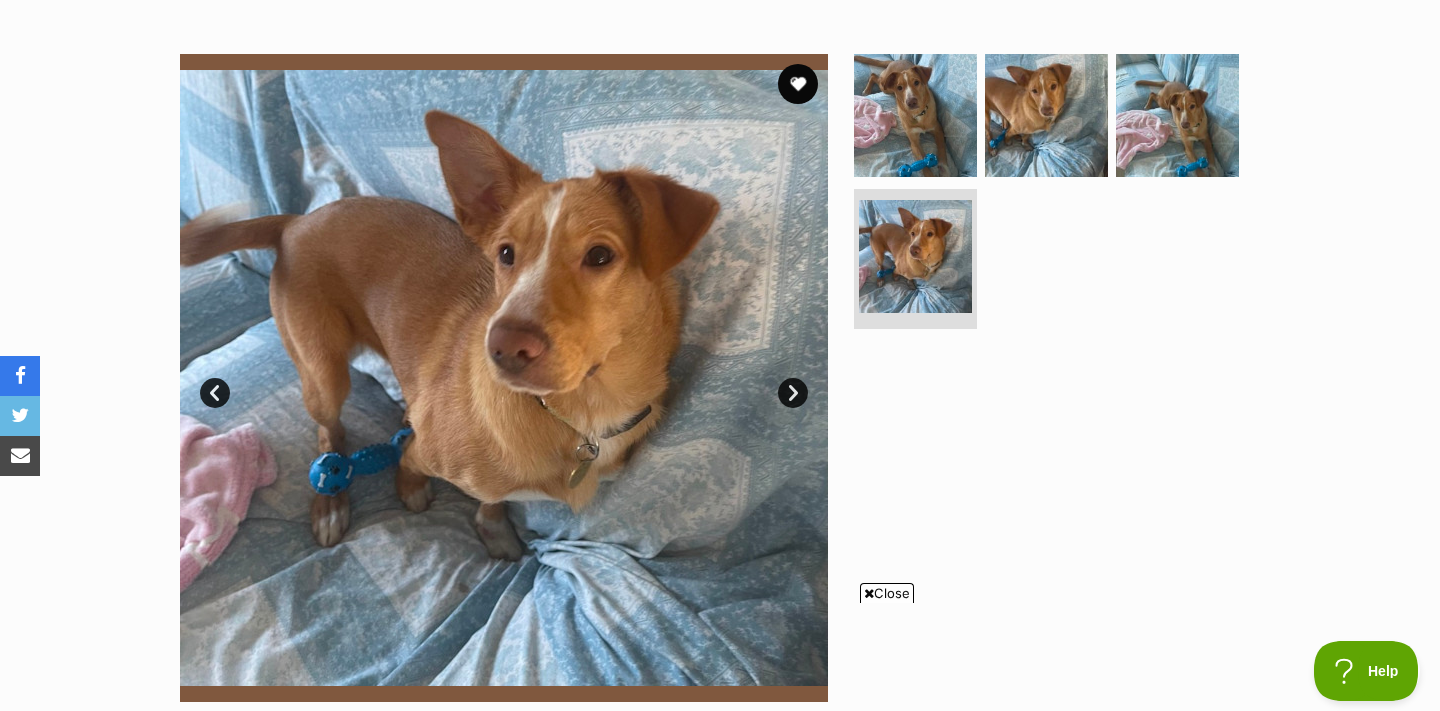 scroll, scrollTop: 0, scrollLeft: 0, axis: both 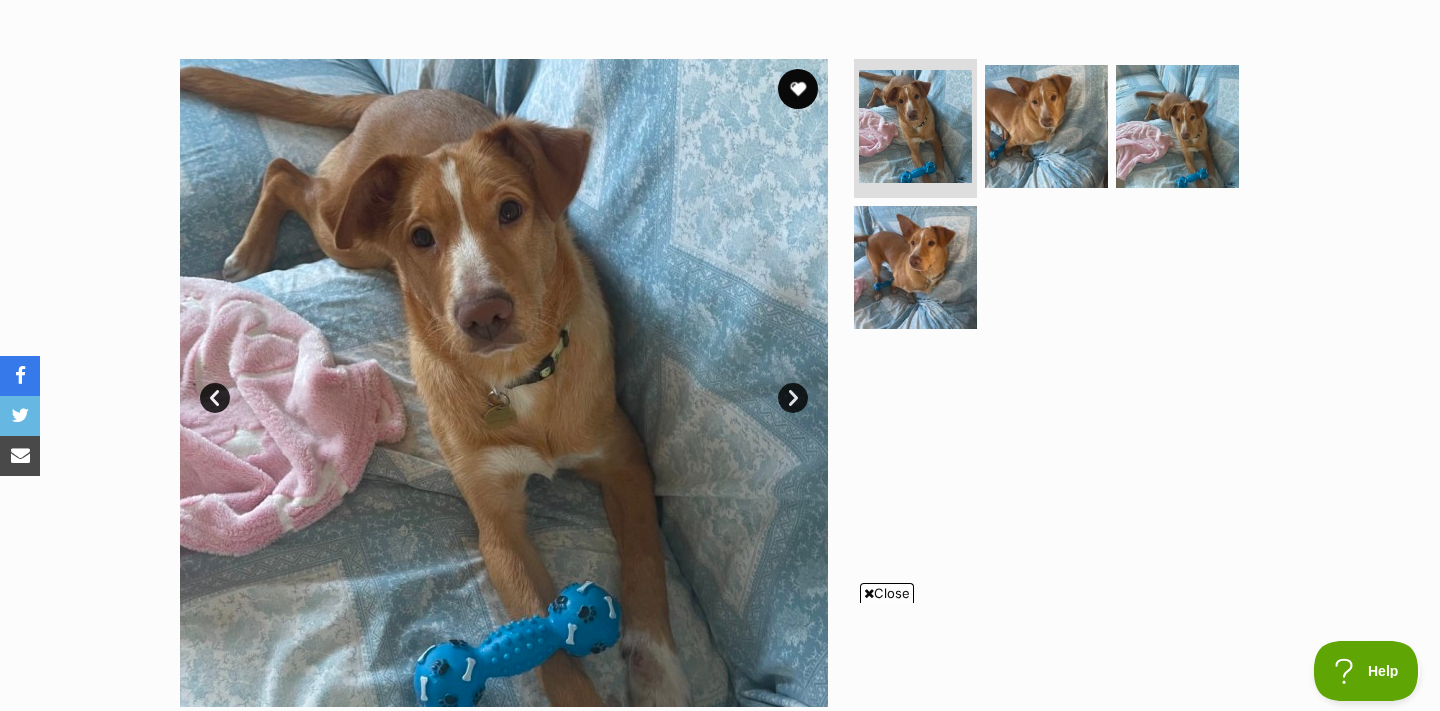 click on "Prev" at bounding box center [215, 398] 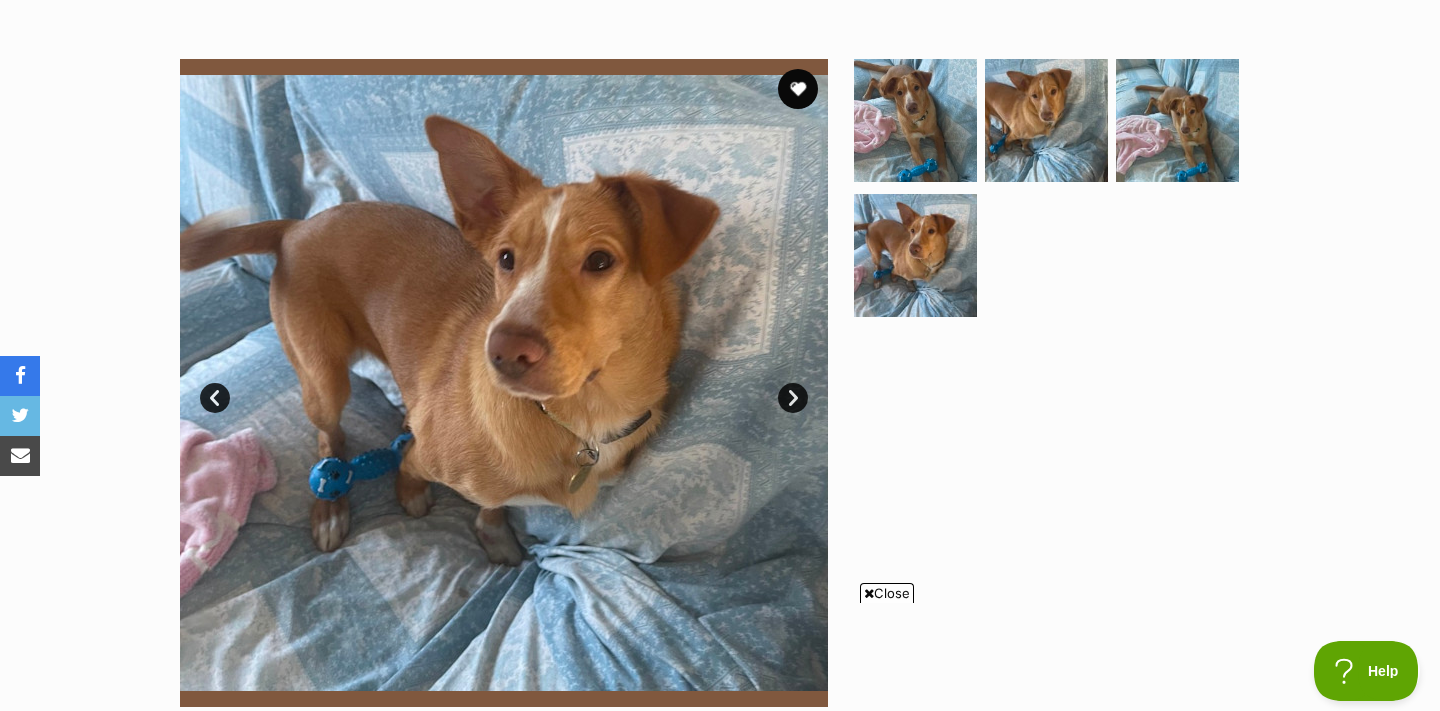 click on "Prev" at bounding box center (215, 398) 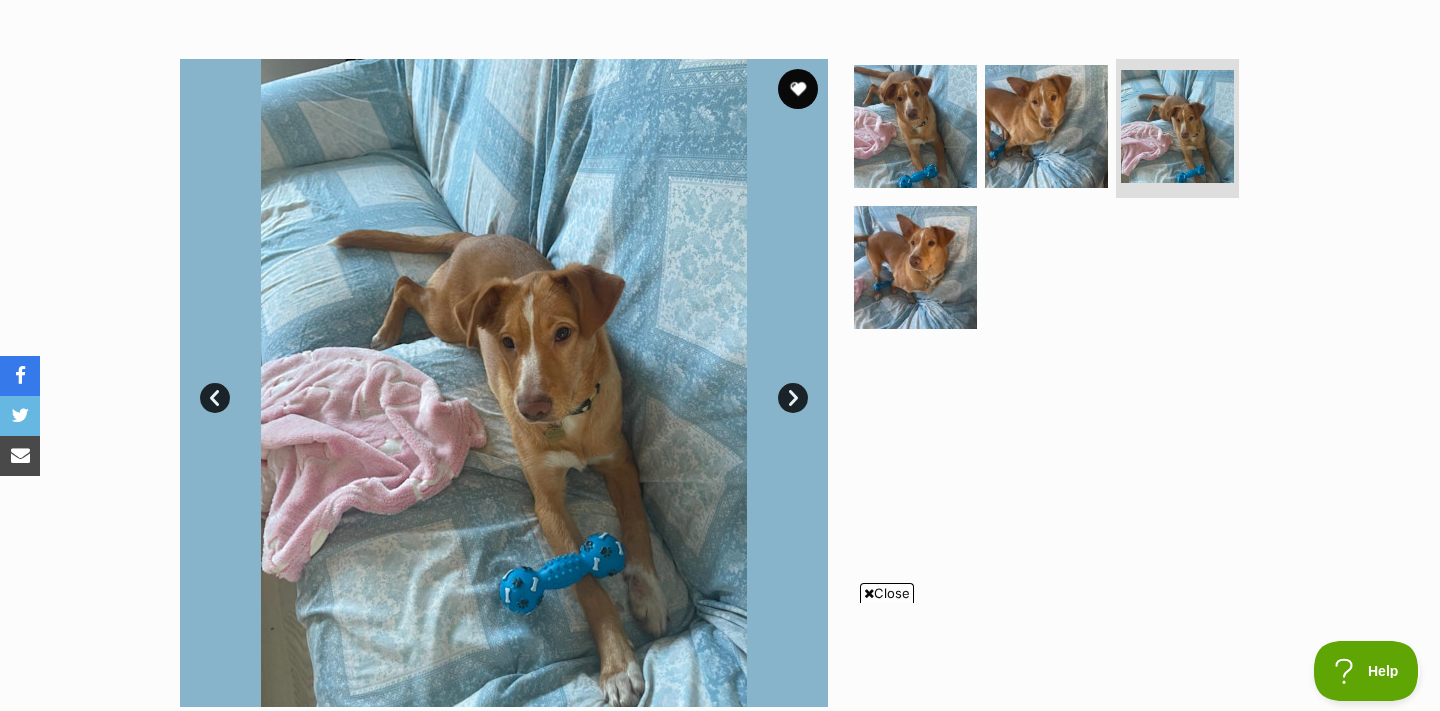 click on "Prev" at bounding box center [215, 398] 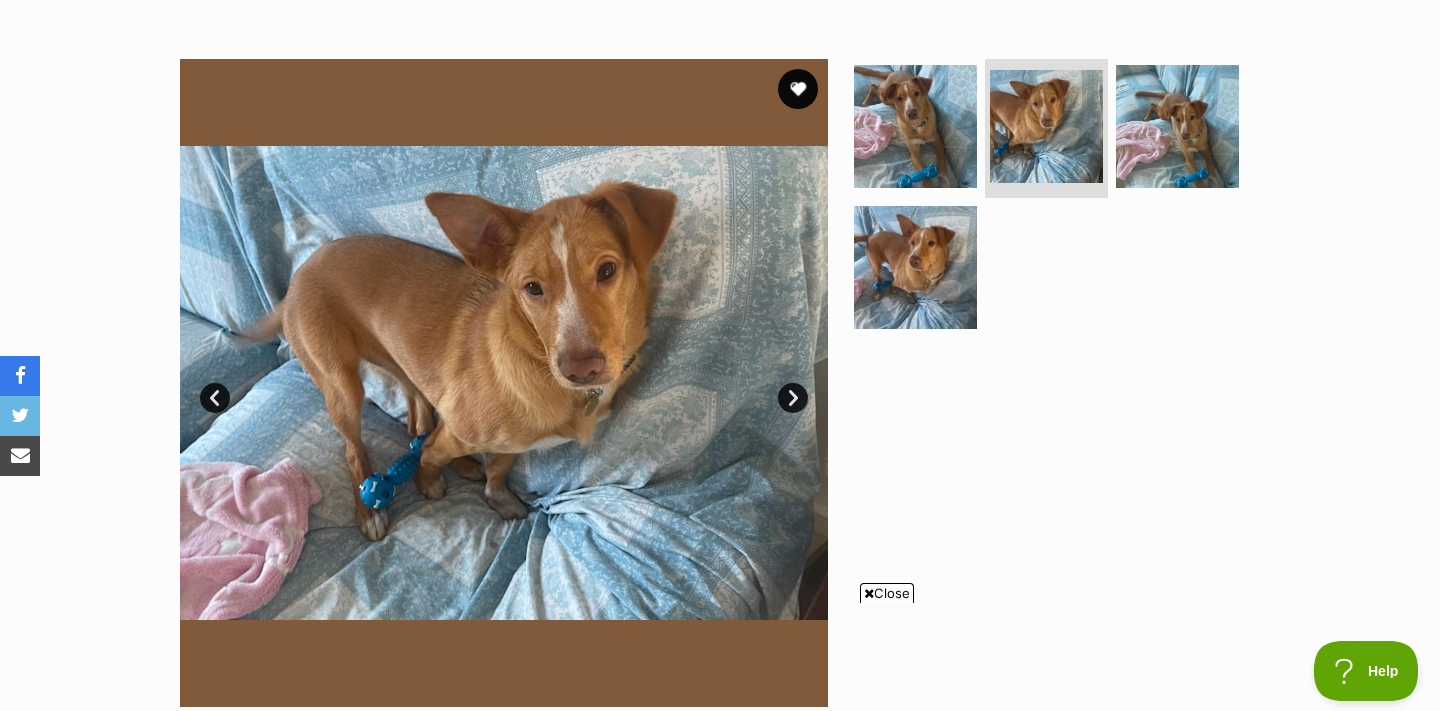 click on "Prev" at bounding box center (215, 398) 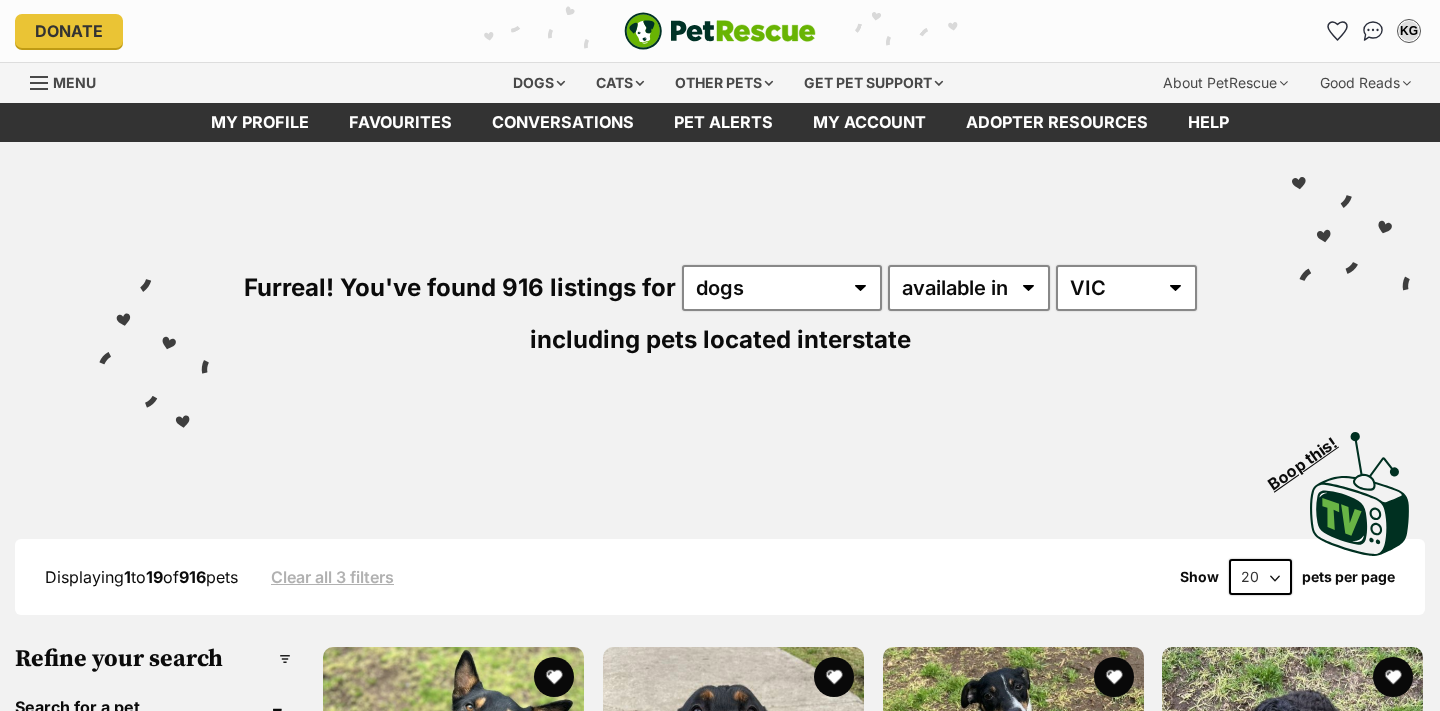 click on "20 40 60" at bounding box center (1260, 577) 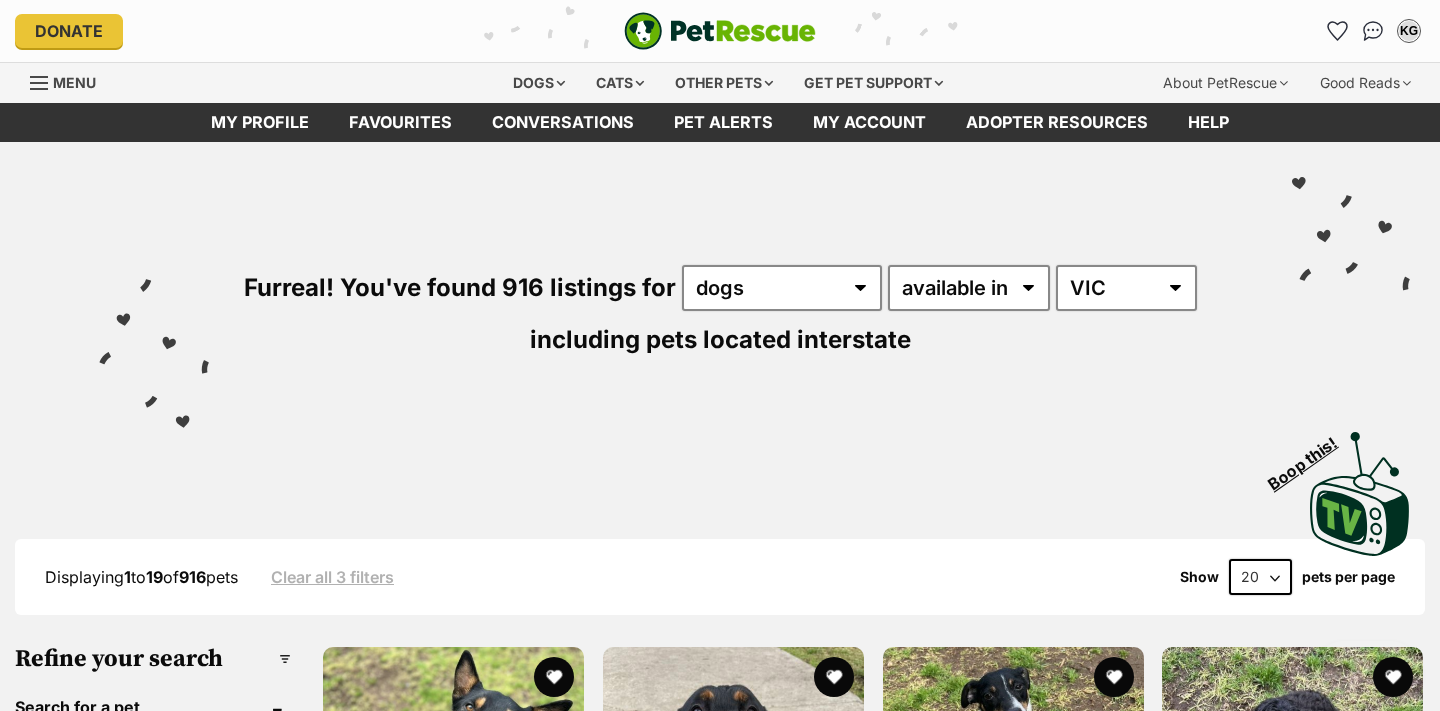 select on "60" 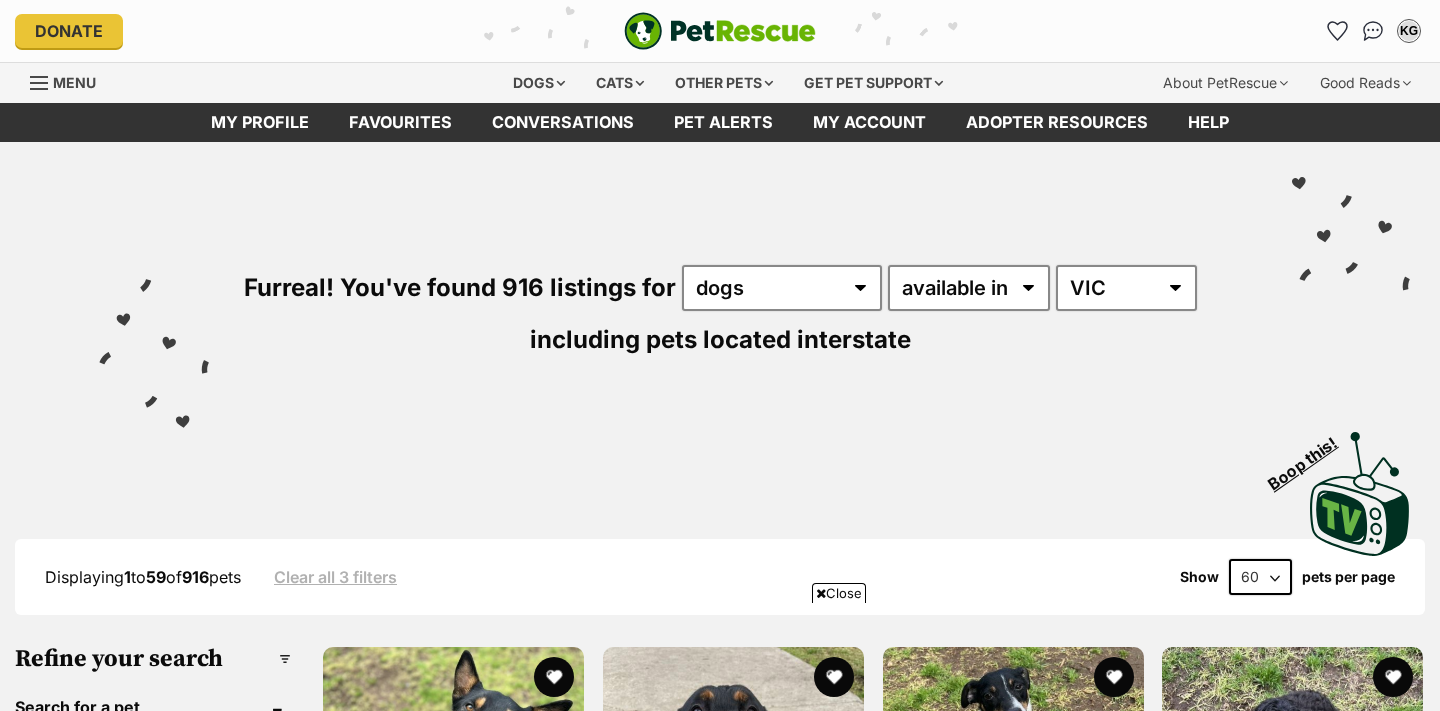 scroll, scrollTop: 916, scrollLeft: 0, axis: vertical 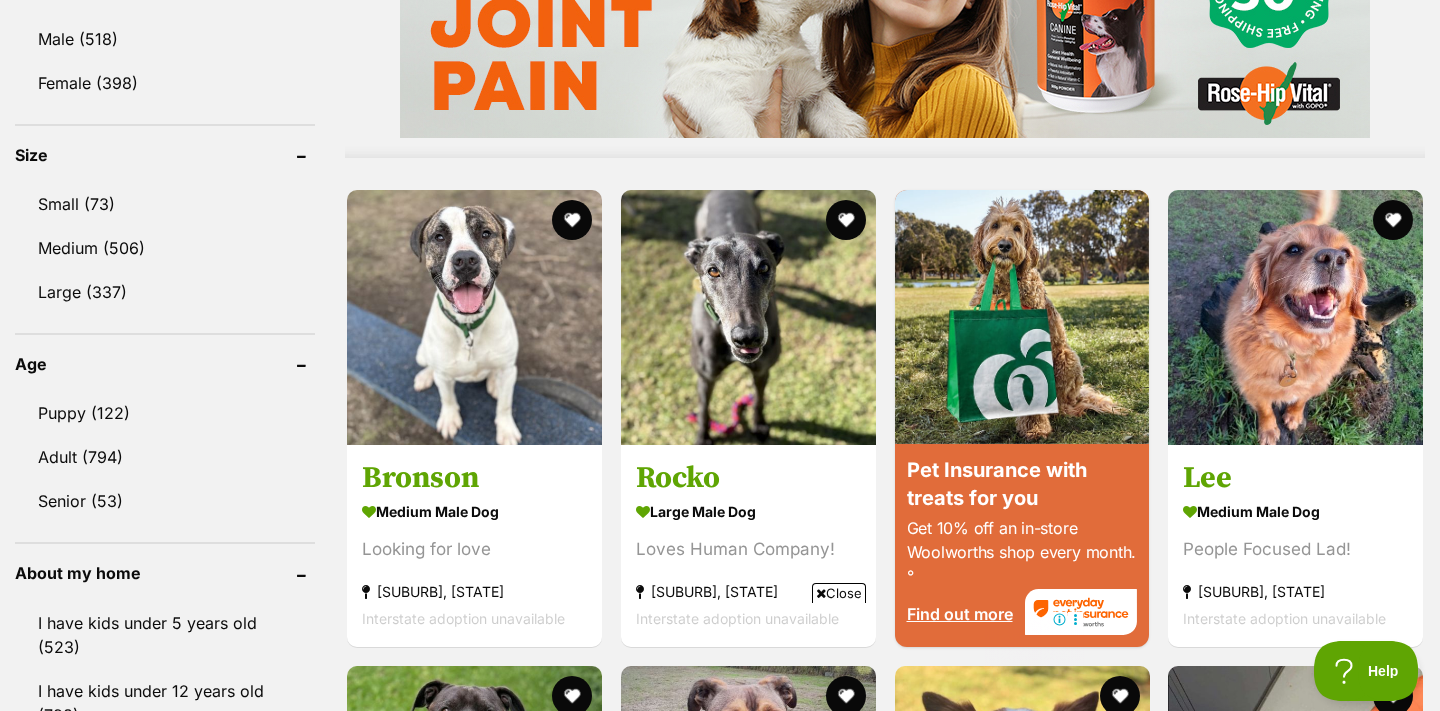 click on "Close" at bounding box center (839, 593) 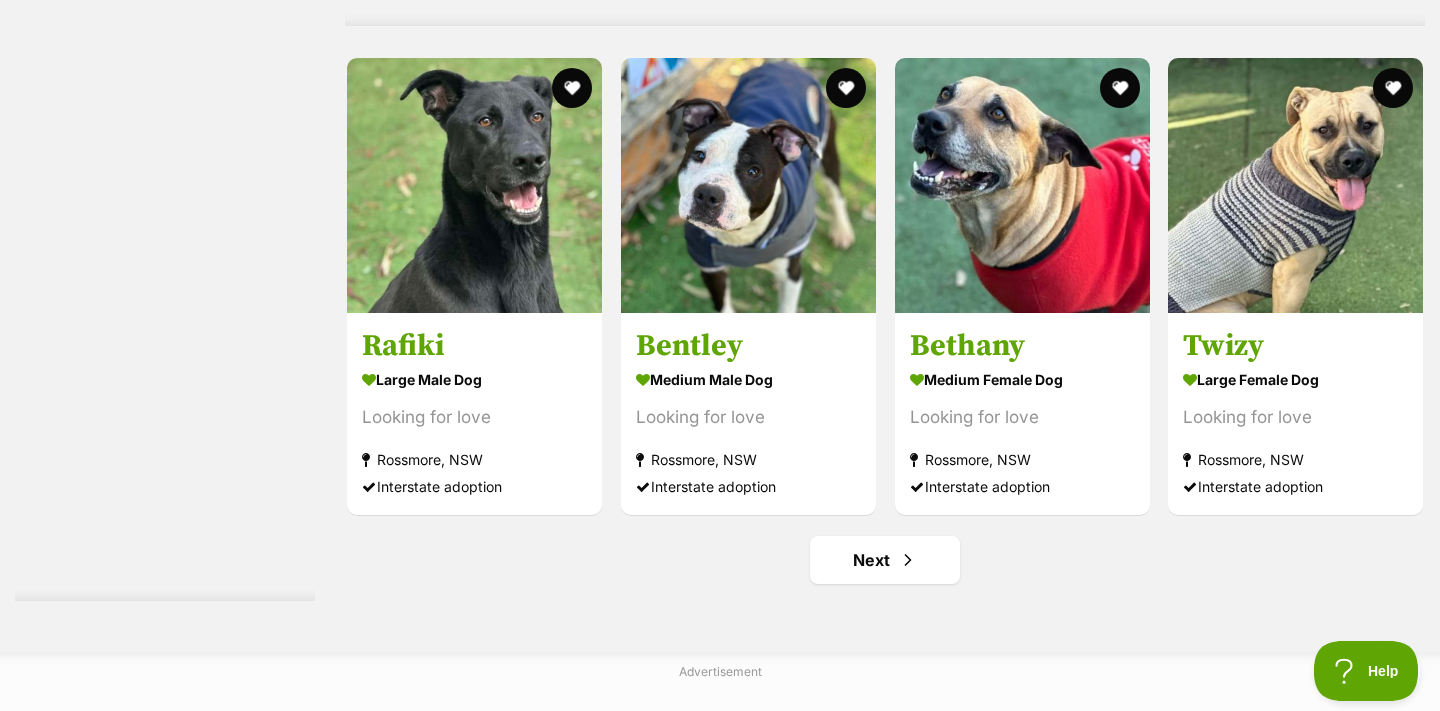 scroll, scrollTop: 10277, scrollLeft: 0, axis: vertical 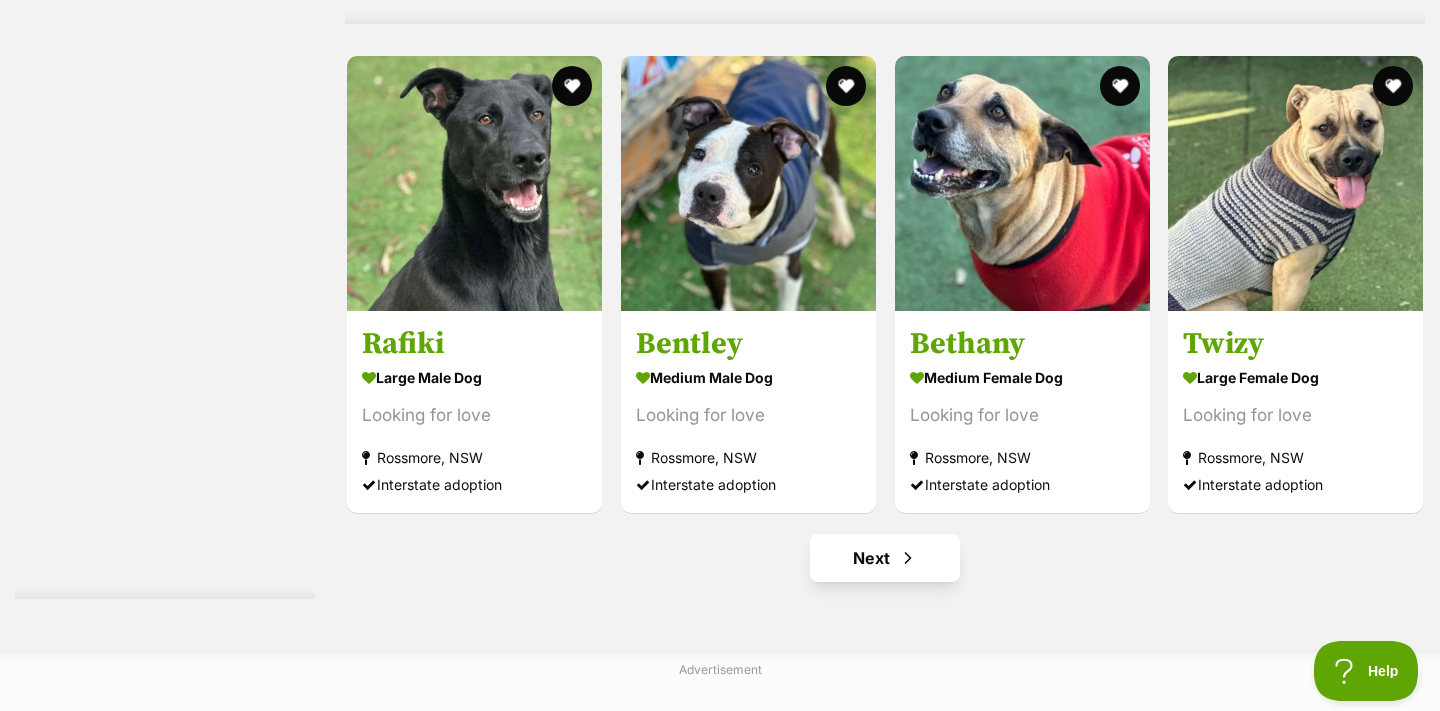 click on "Next" at bounding box center (885, 558) 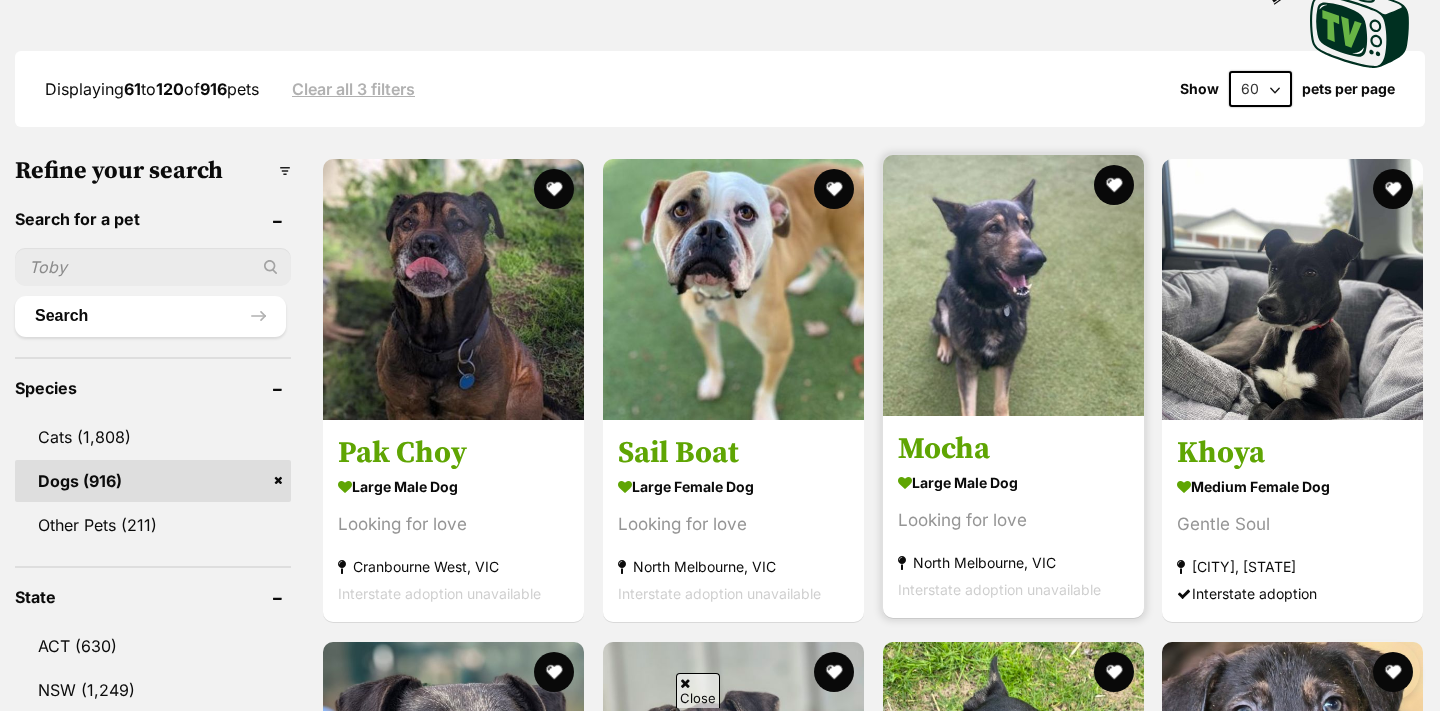 scroll, scrollTop: 863, scrollLeft: 0, axis: vertical 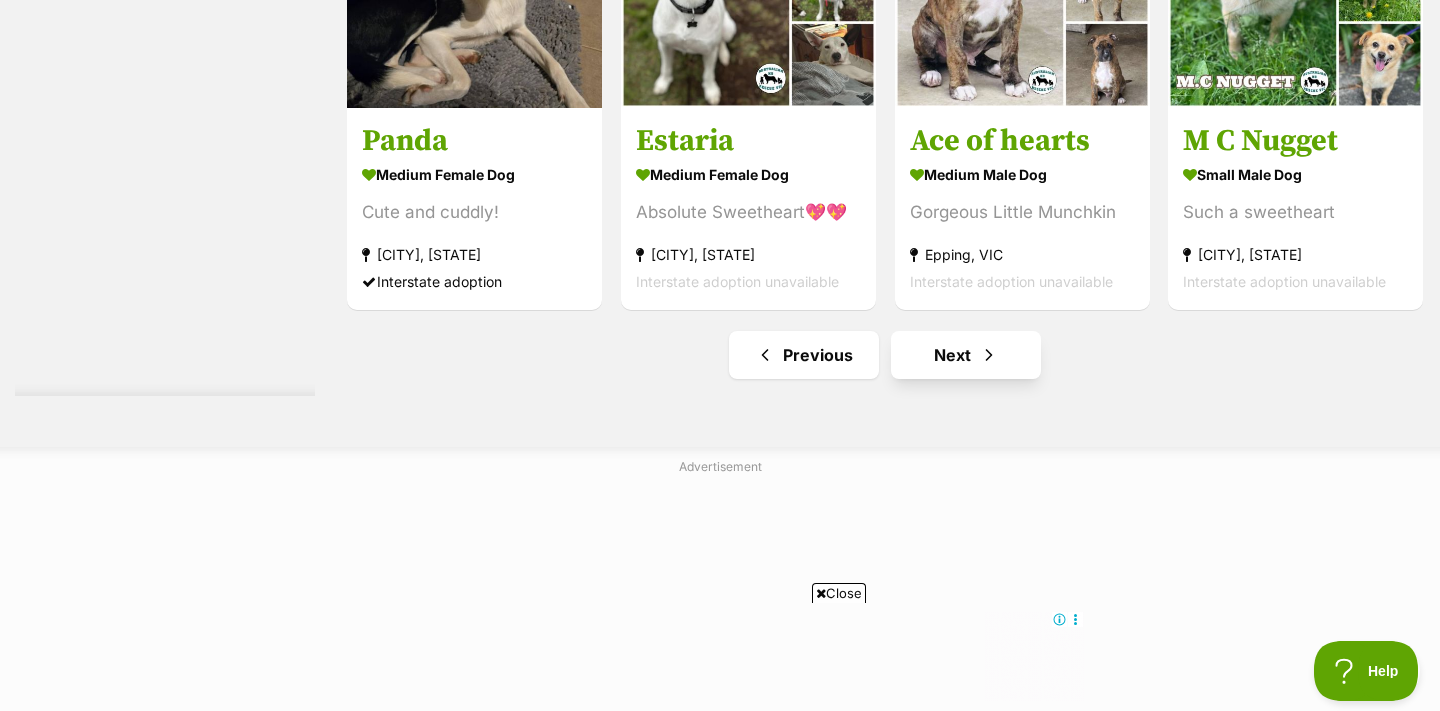 click on "Next" at bounding box center (966, 355) 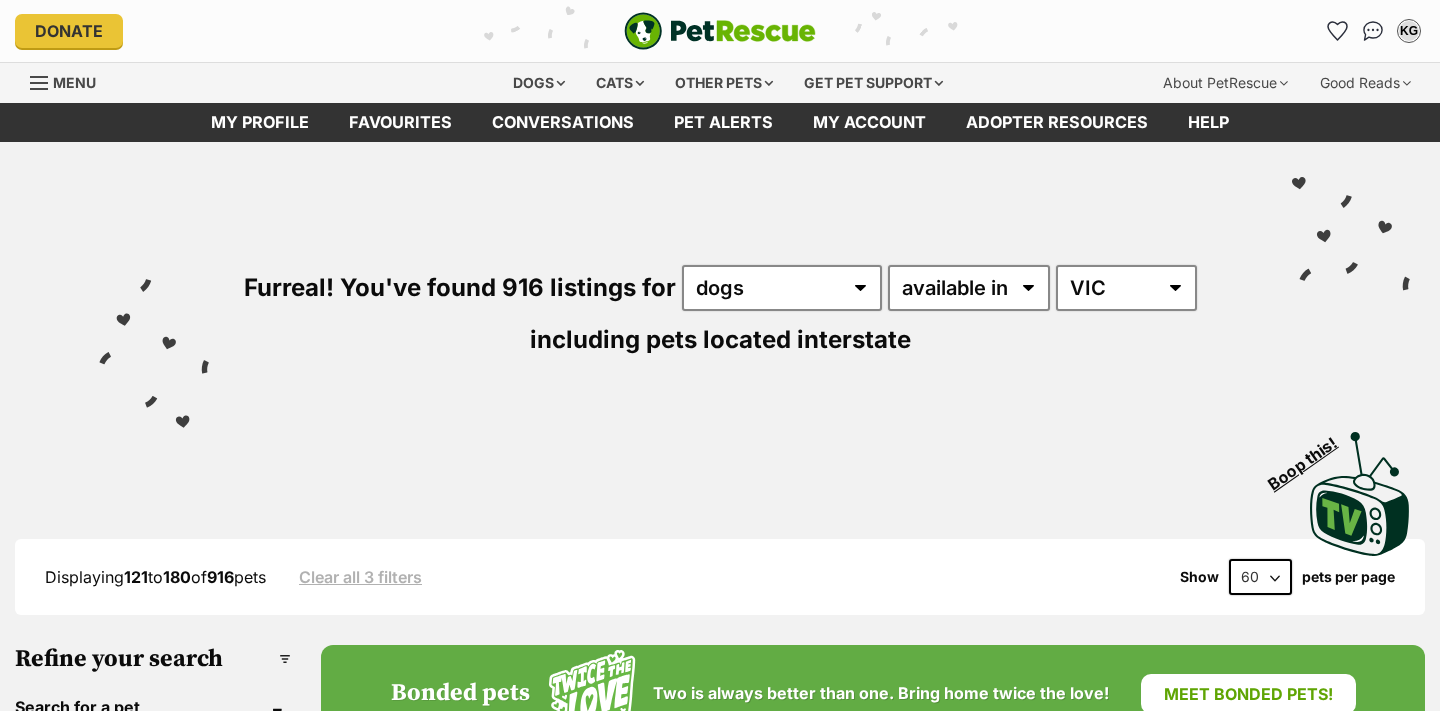 scroll, scrollTop: 0, scrollLeft: 0, axis: both 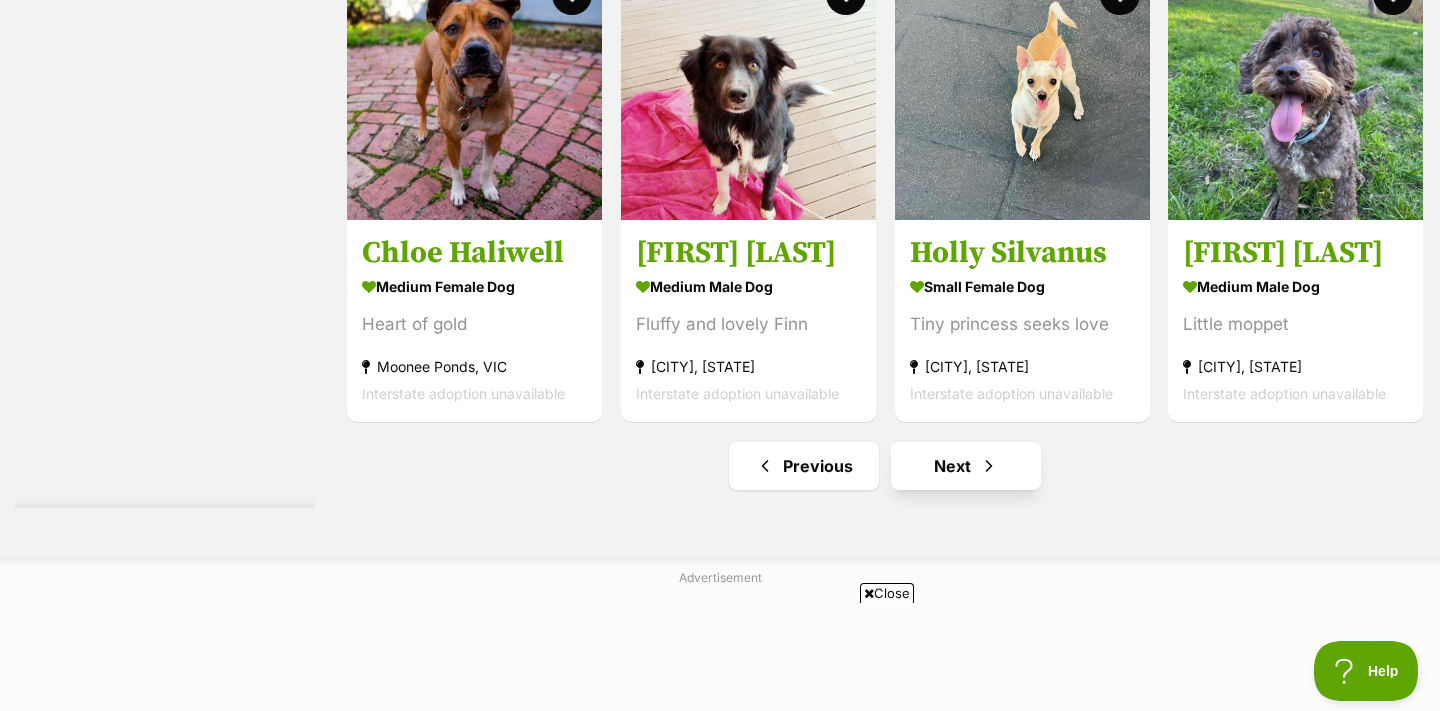 click on "Next" at bounding box center [966, 466] 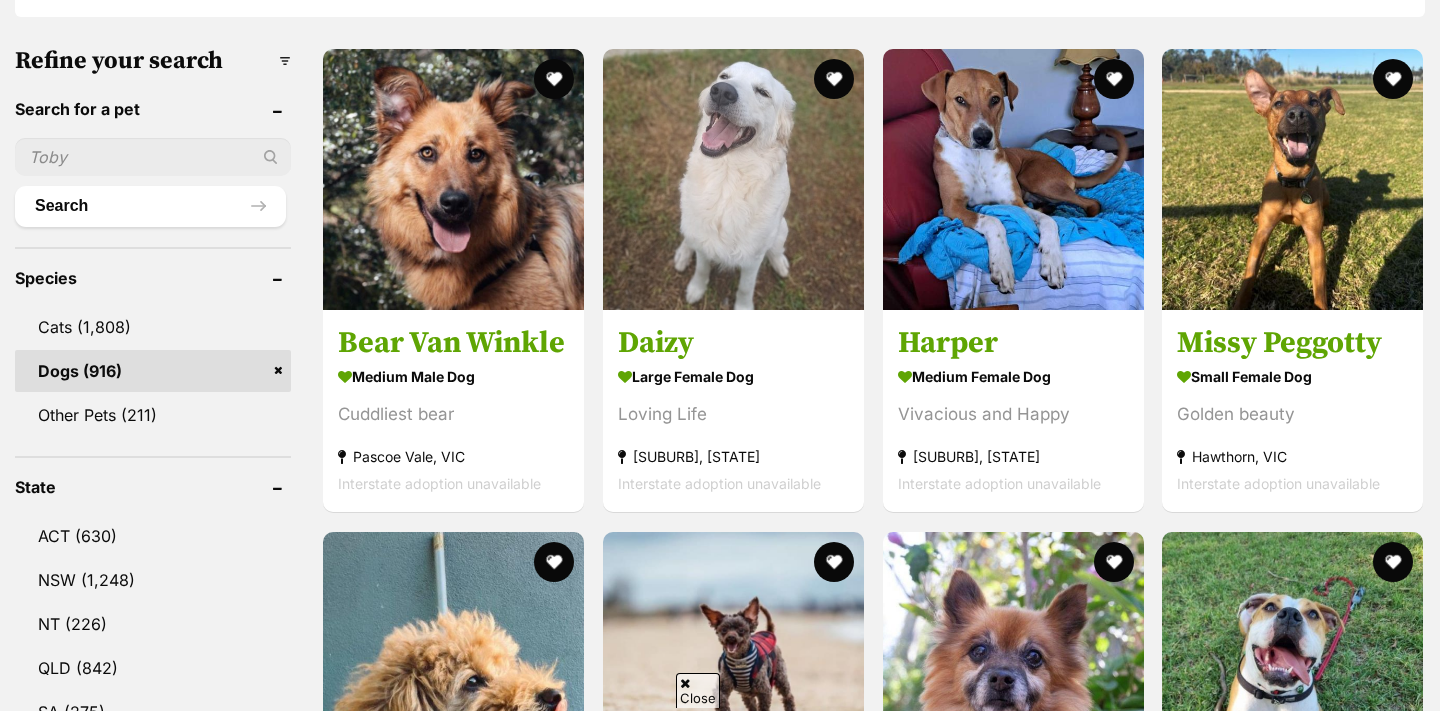 scroll, scrollTop: 603, scrollLeft: 0, axis: vertical 